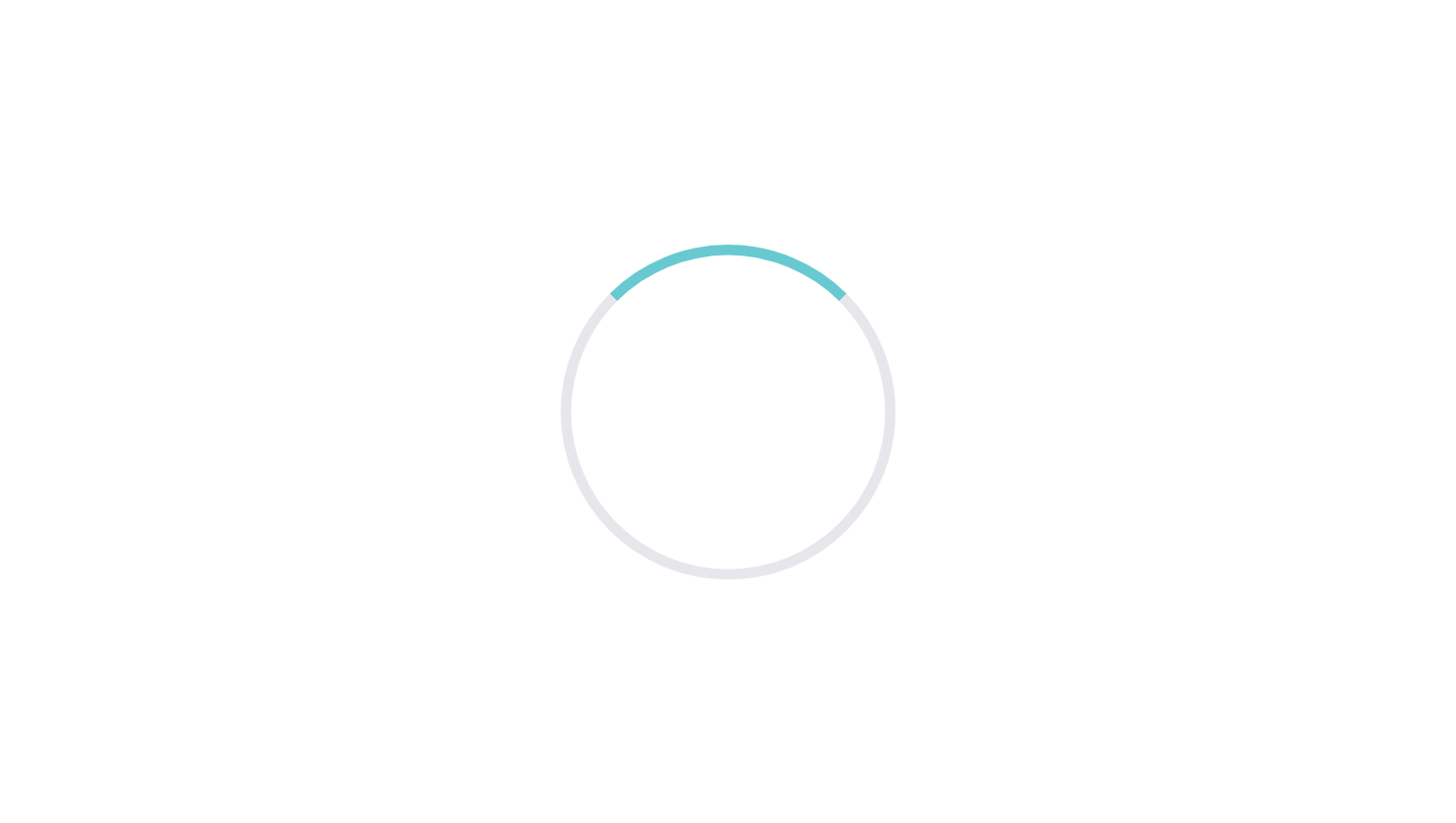 scroll, scrollTop: 0, scrollLeft: 0, axis: both 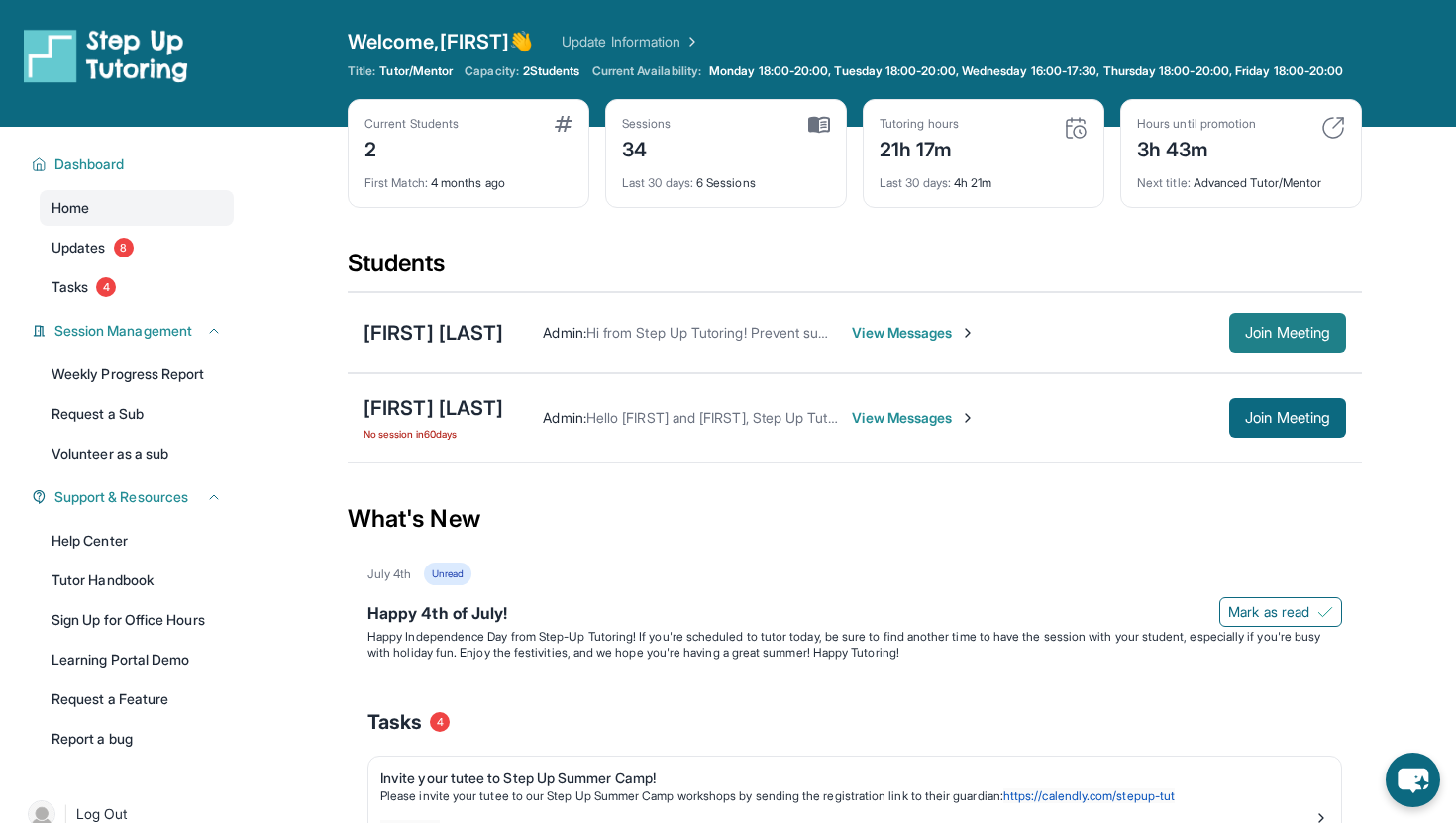 click on "Join Meeting" at bounding box center (1288, 333) 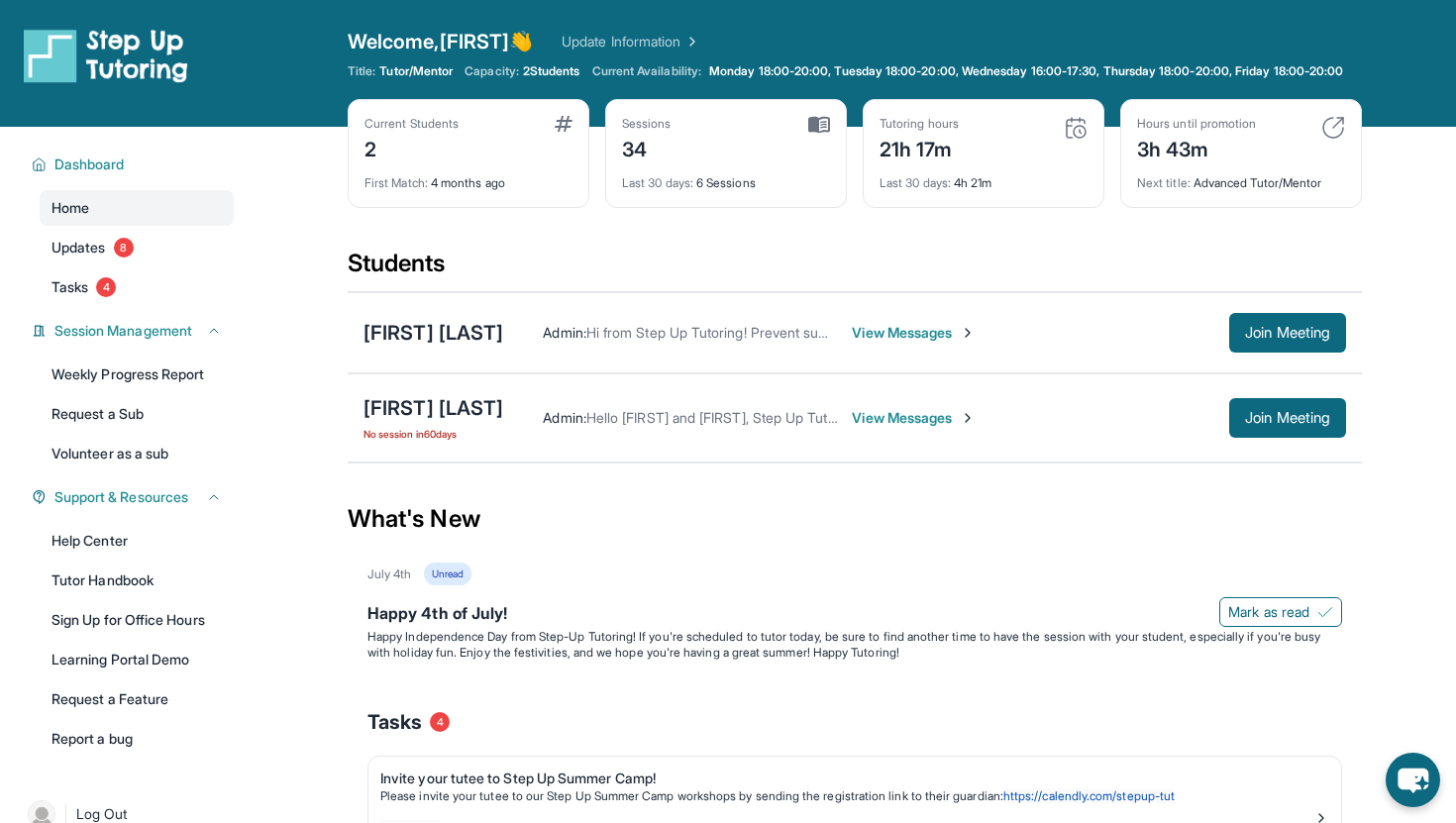 click on "View Messages" at bounding box center [913, 333] 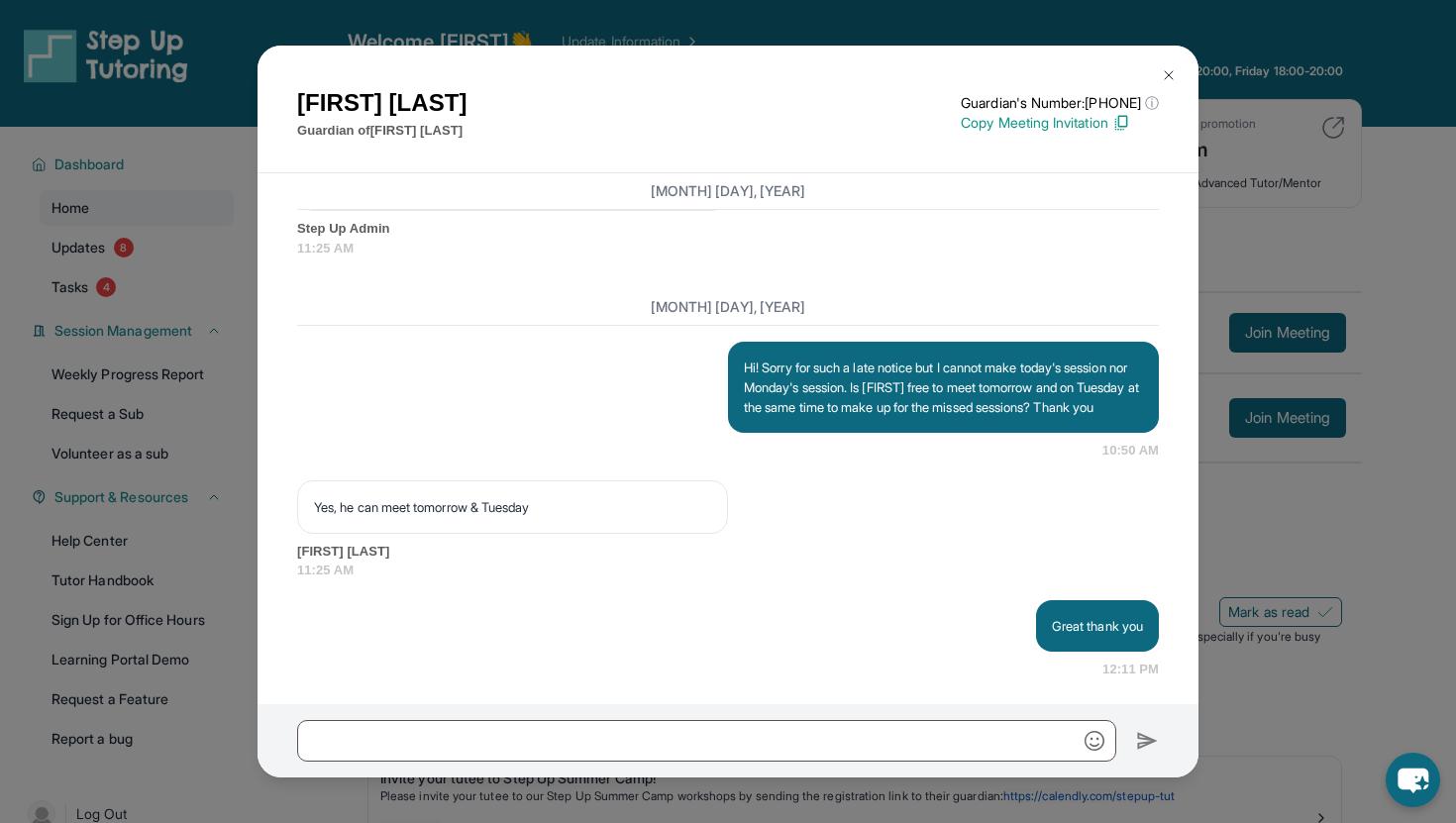 scroll, scrollTop: 14625, scrollLeft: 0, axis: vertical 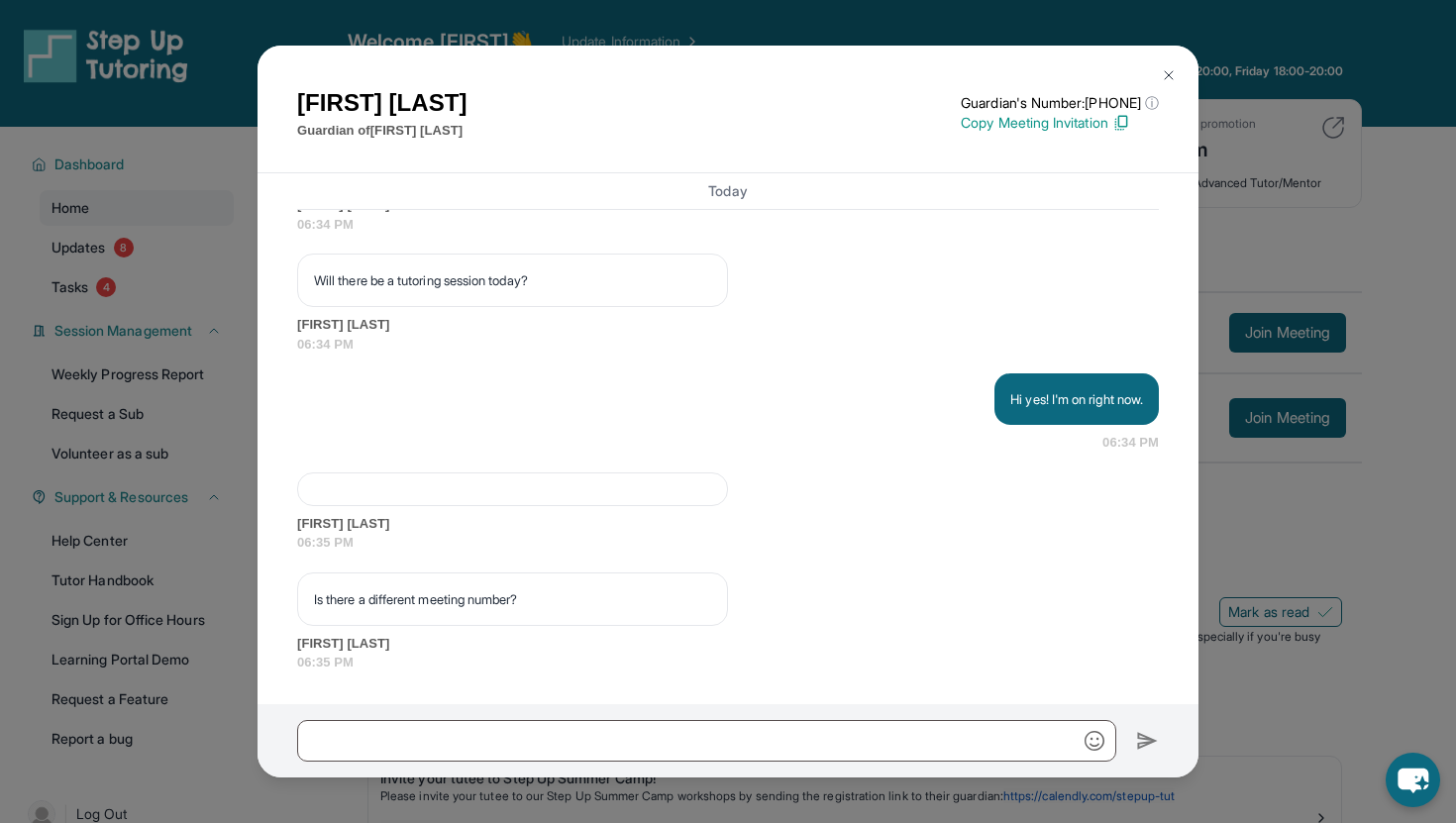 click at bounding box center [1169, 75] 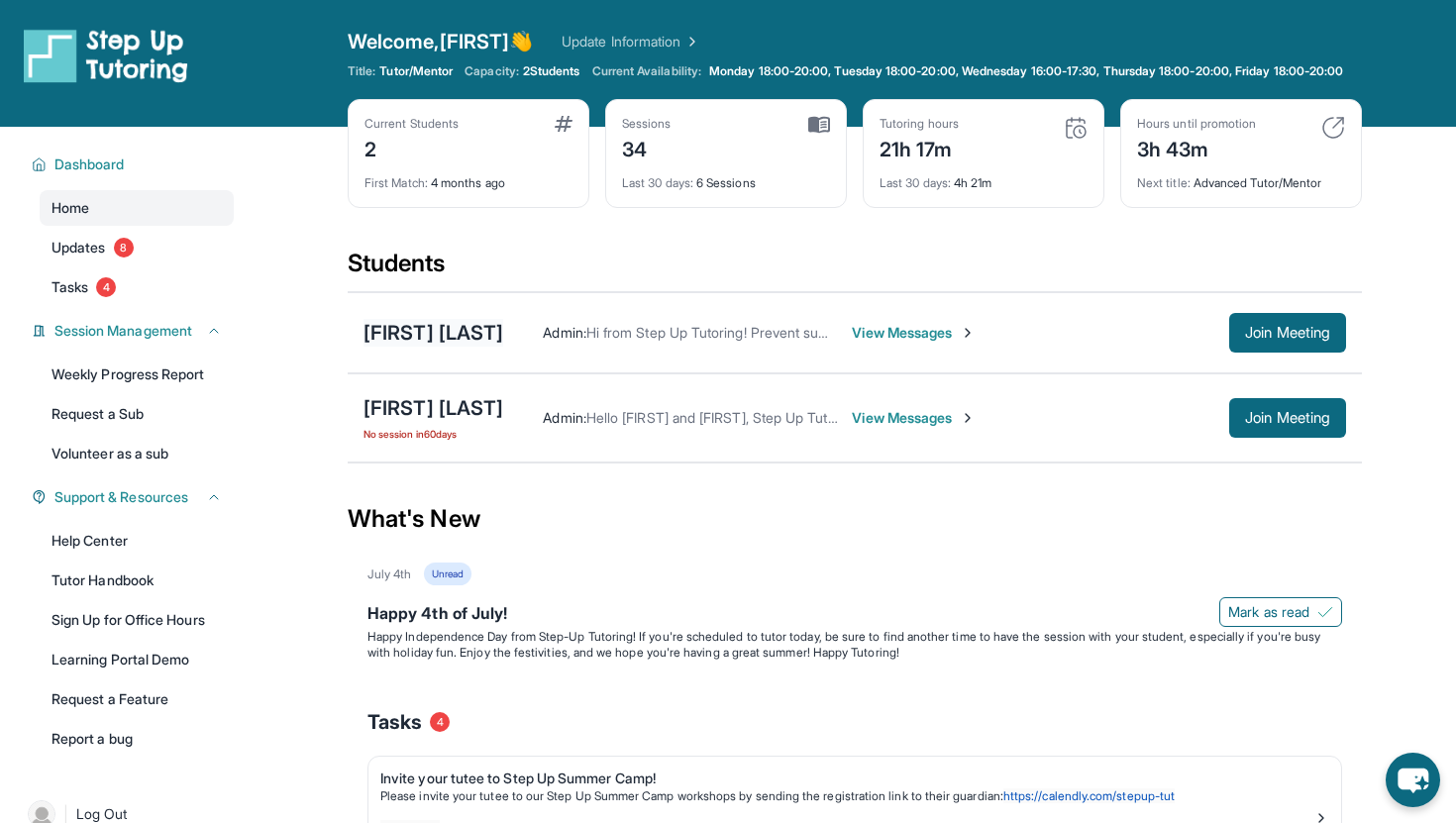click on "[FIRST] [LAST]" at bounding box center (433, 333) 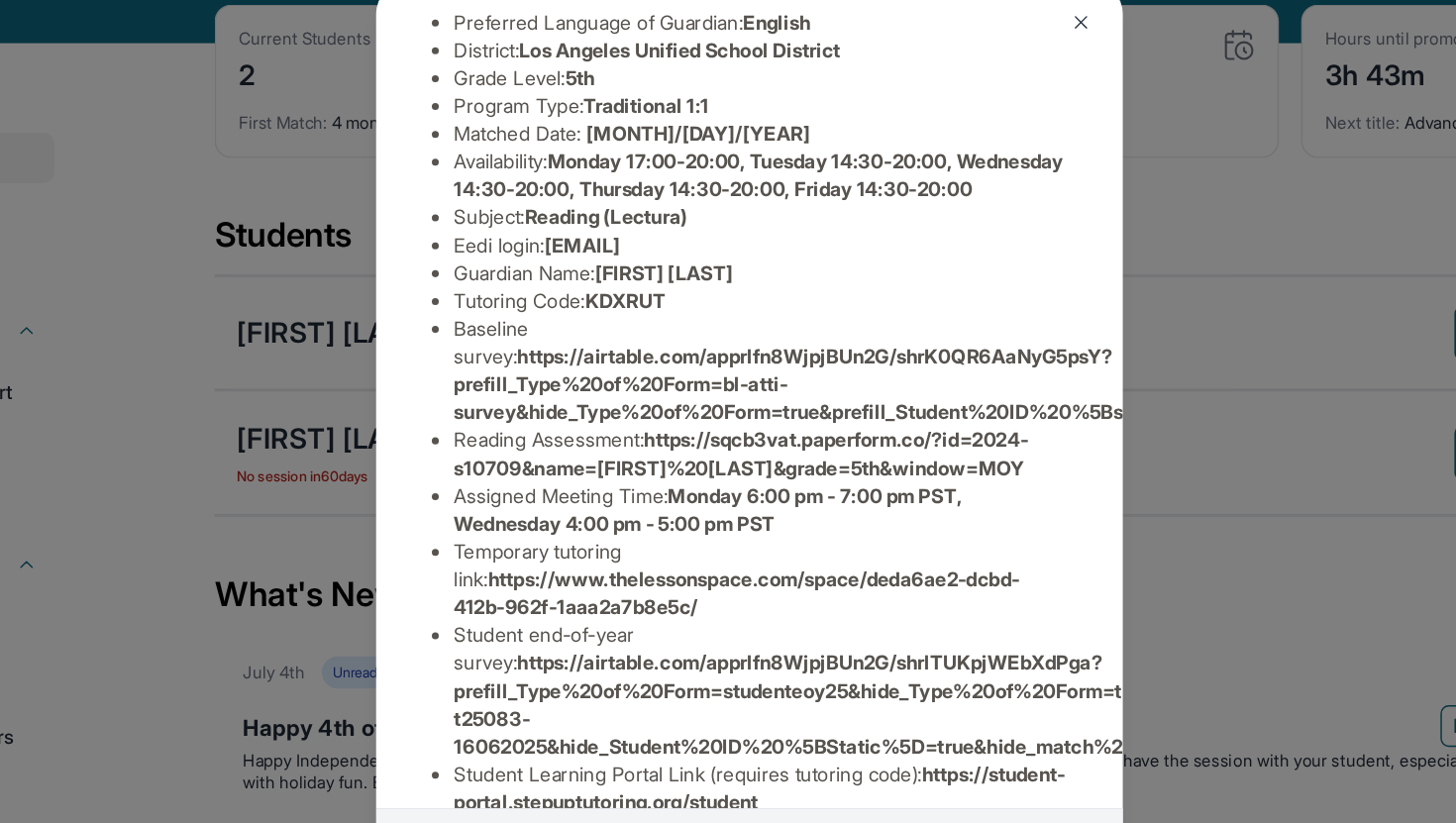 scroll, scrollTop: 293, scrollLeft: 0, axis: vertical 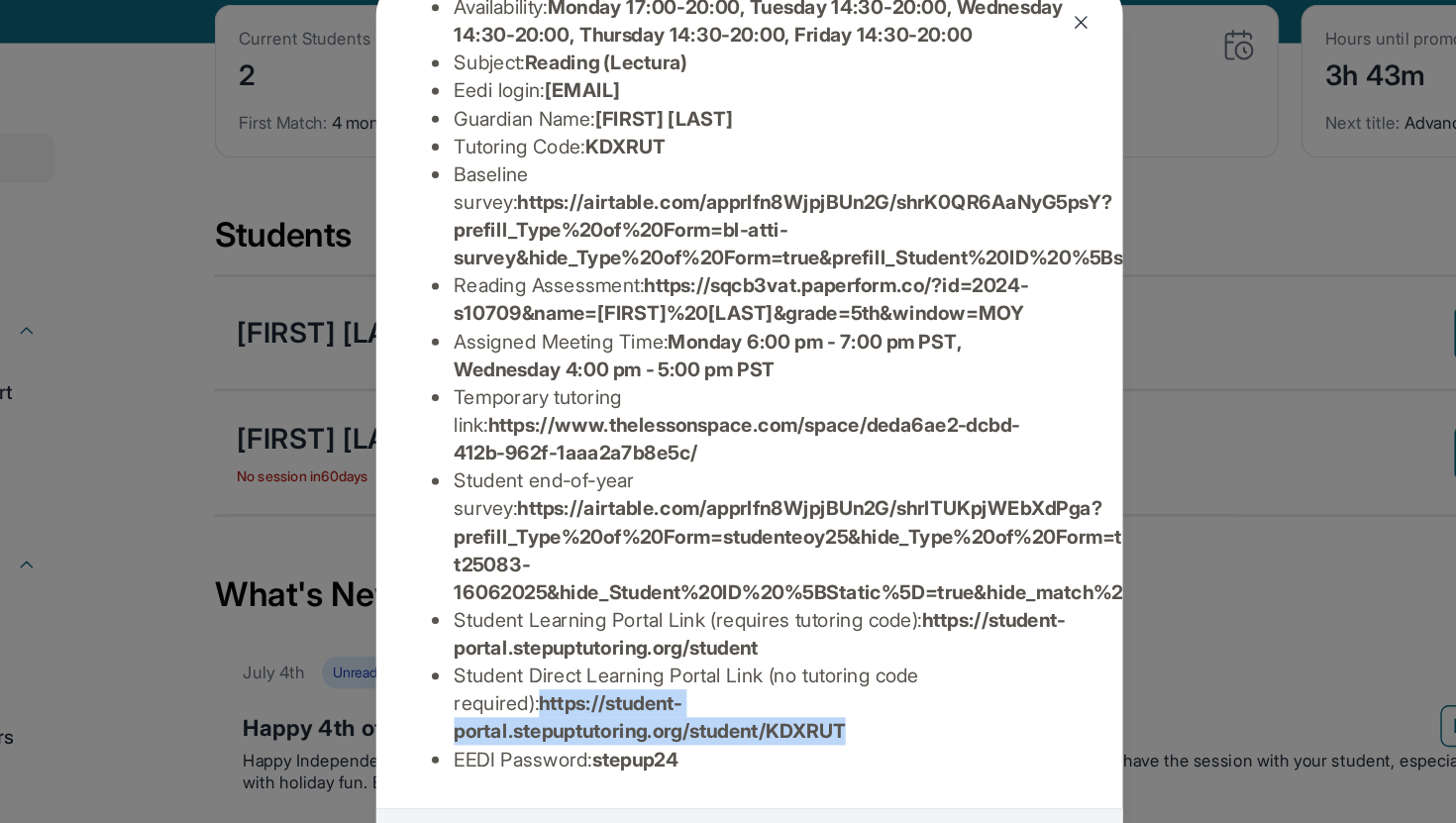 drag, startPoint x: 519, startPoint y: 616, endPoint x: 927, endPoint y: 609, distance: 408.06004 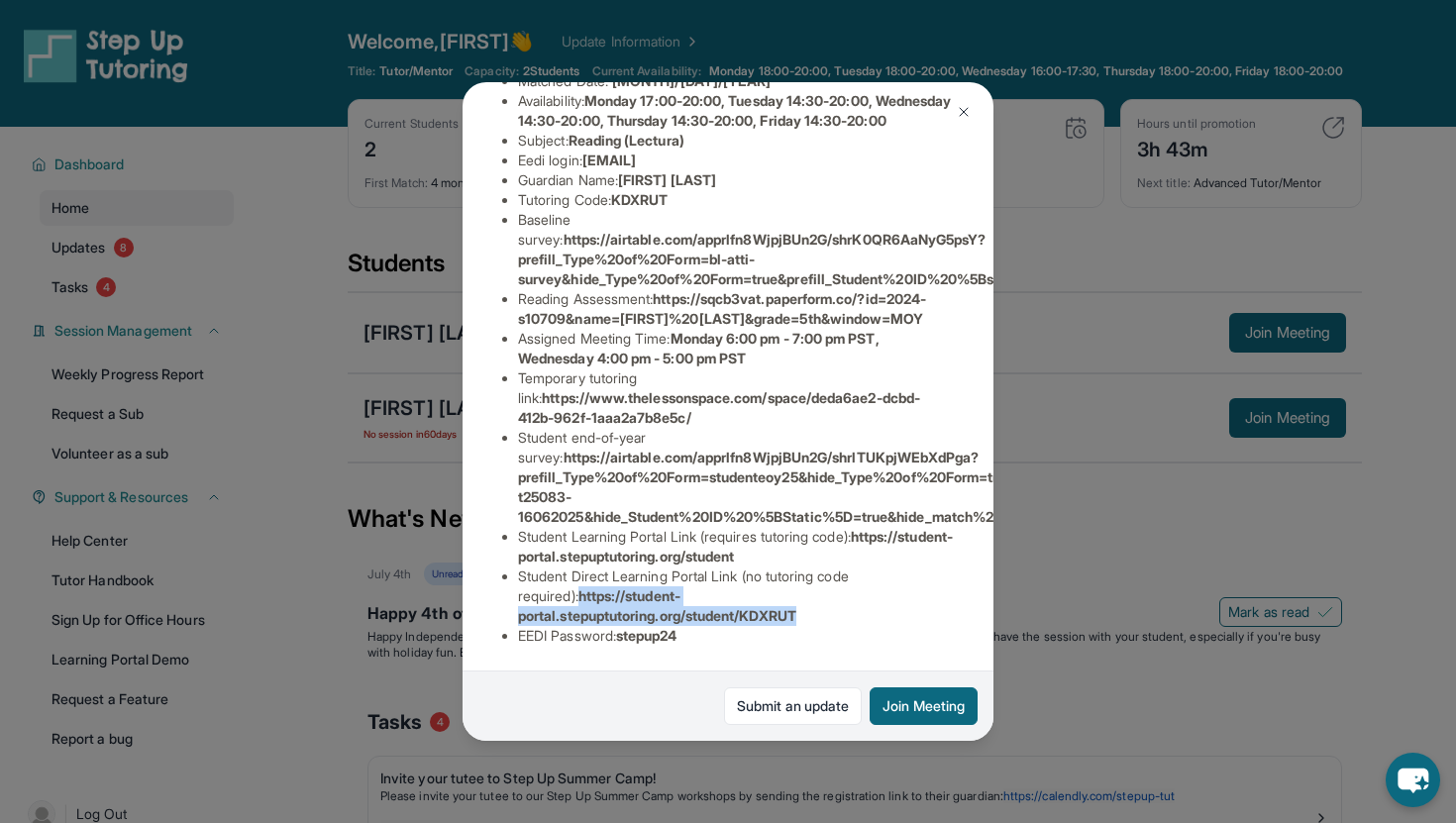 click at bounding box center [964, 112] 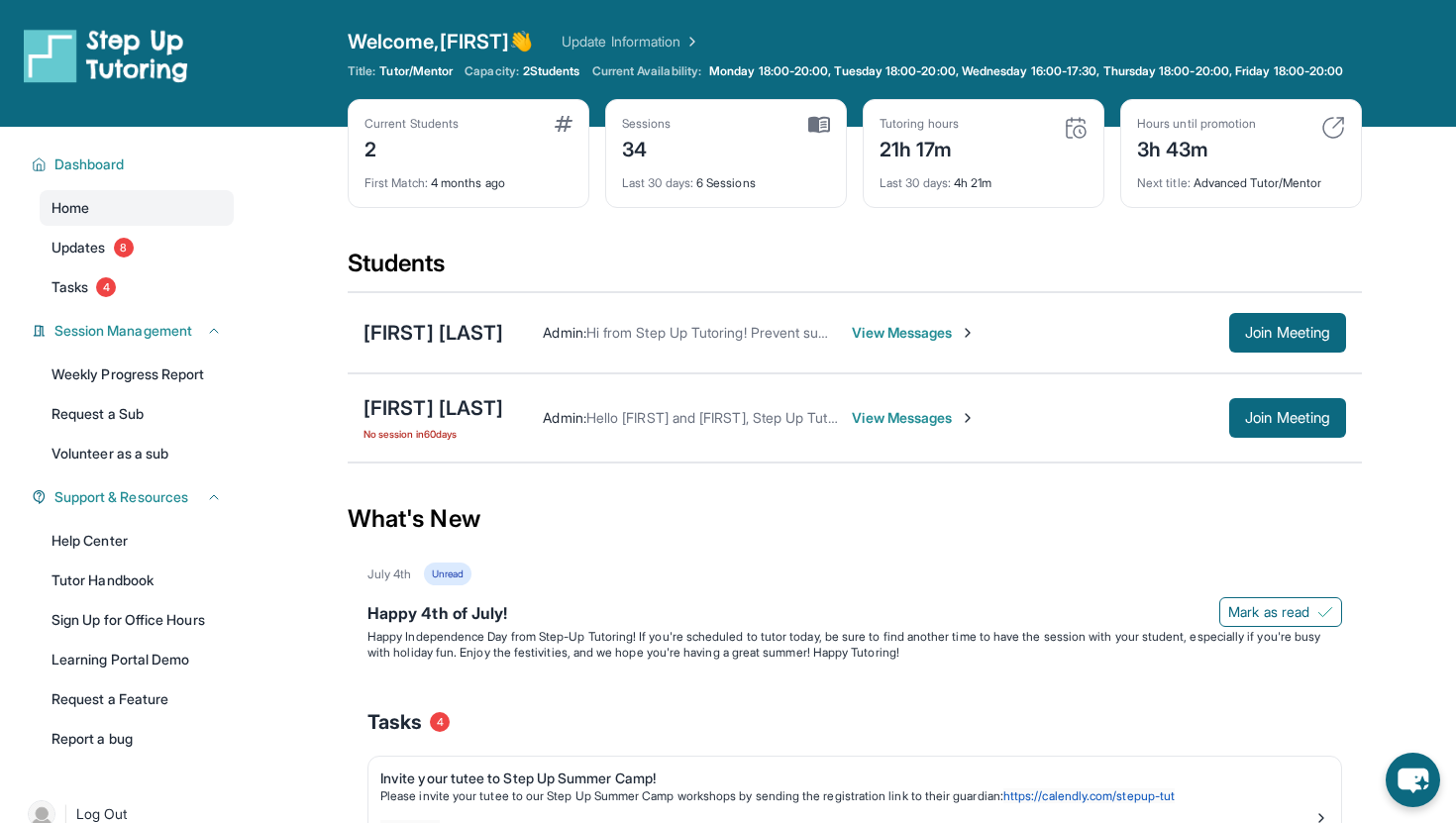 click on "View Messages" at bounding box center (913, 333) 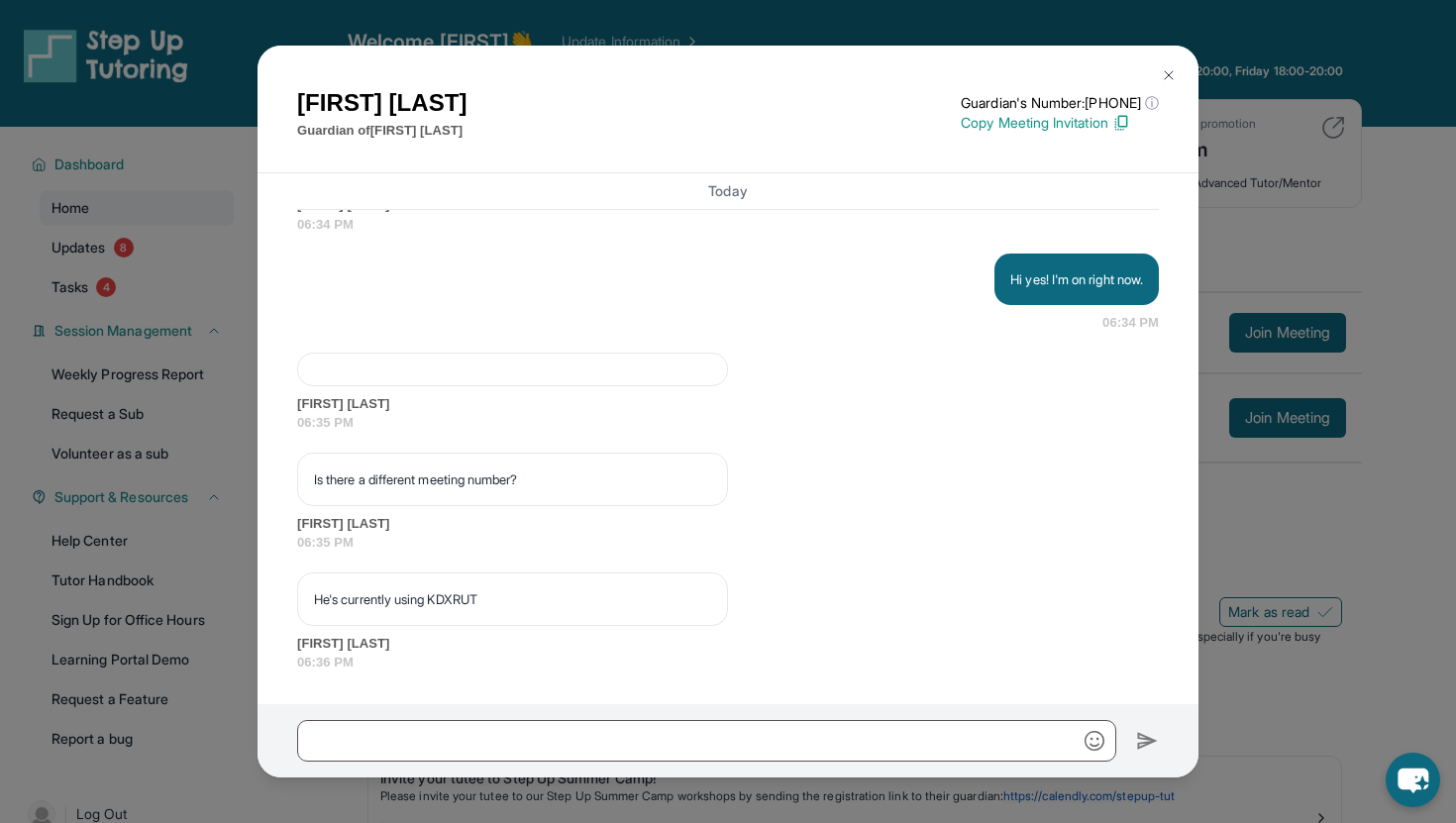 scroll, scrollTop: 14745, scrollLeft: 0, axis: vertical 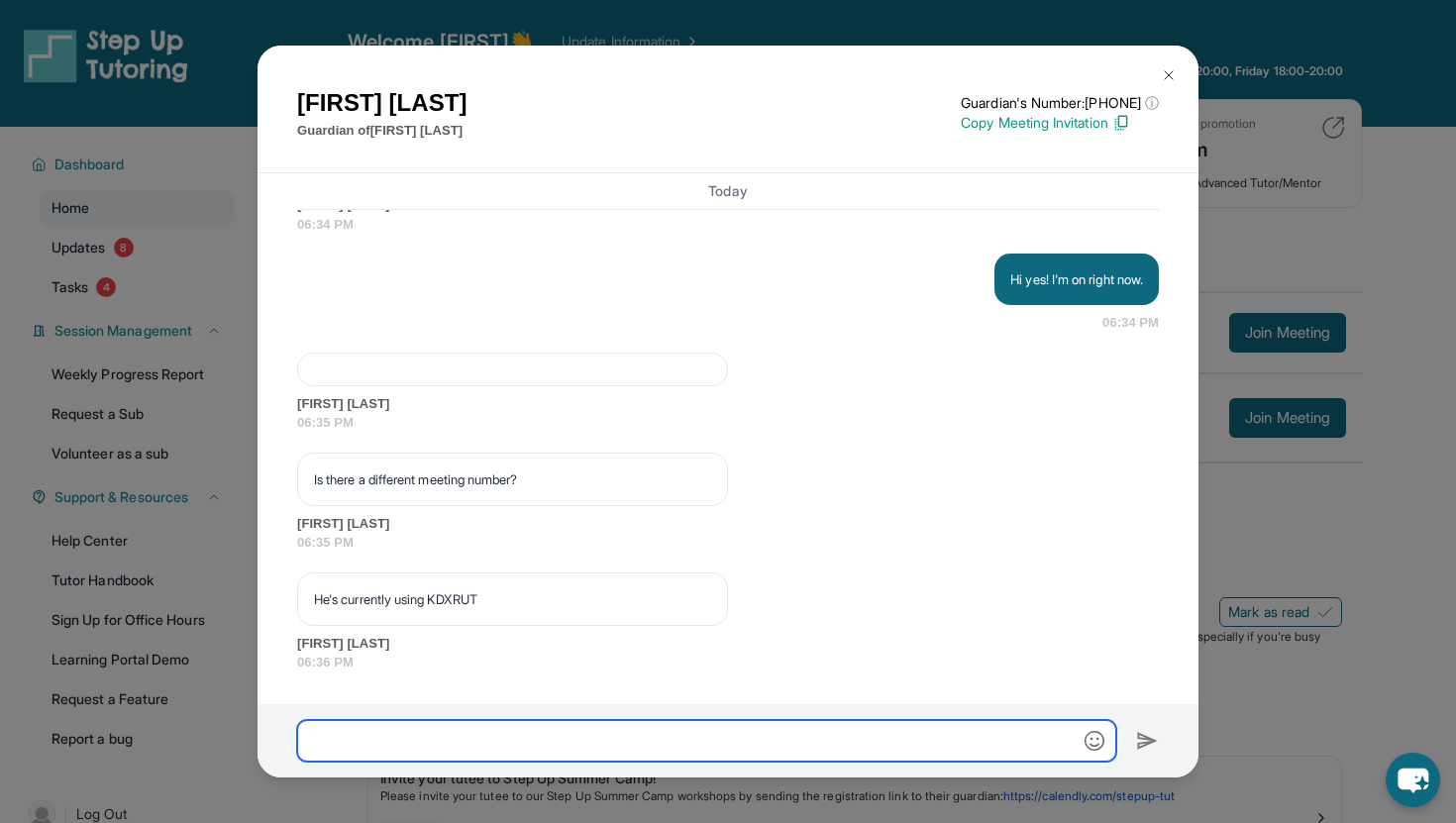 click at bounding box center (706, 741) 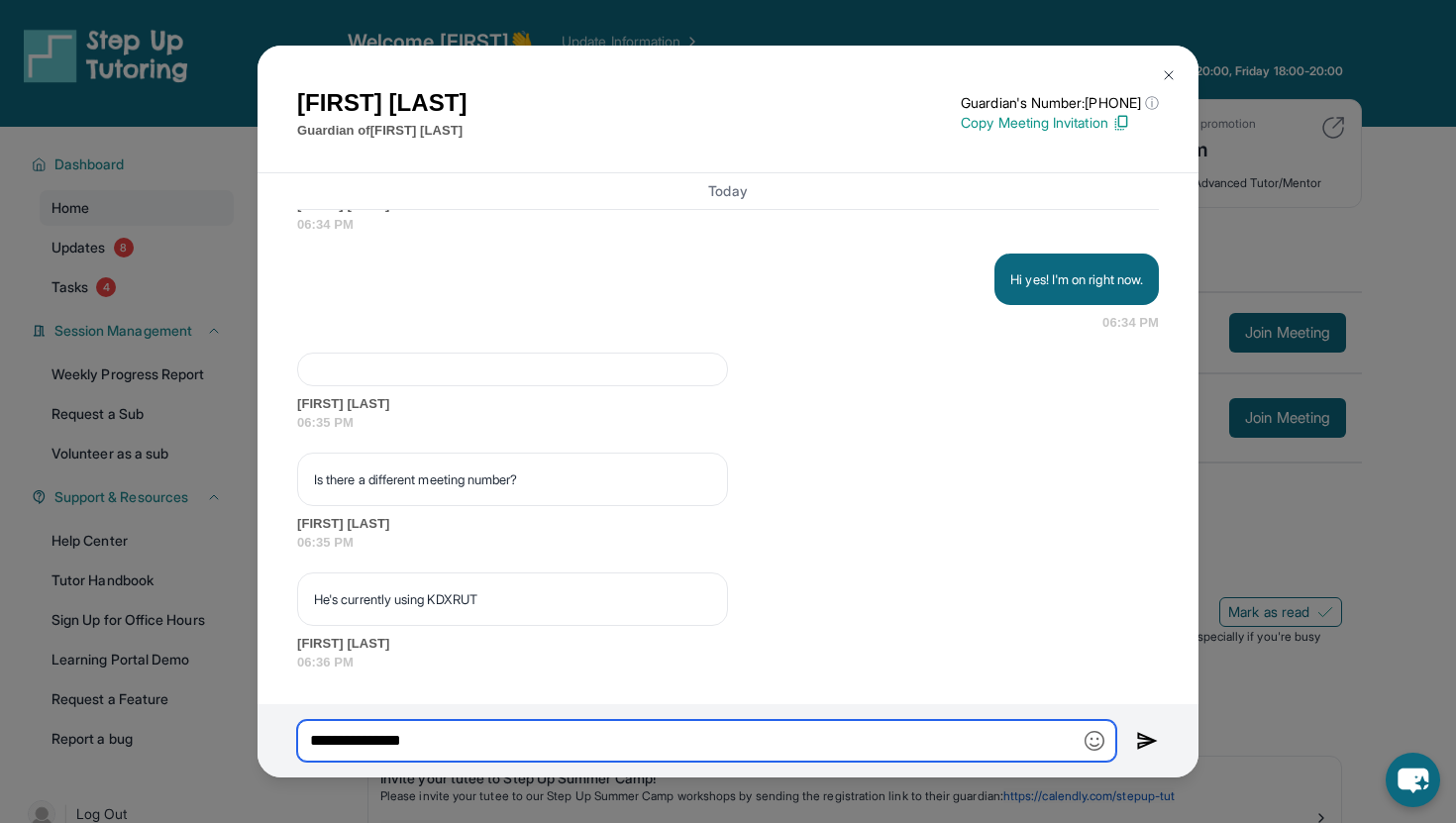 paste on "**********" 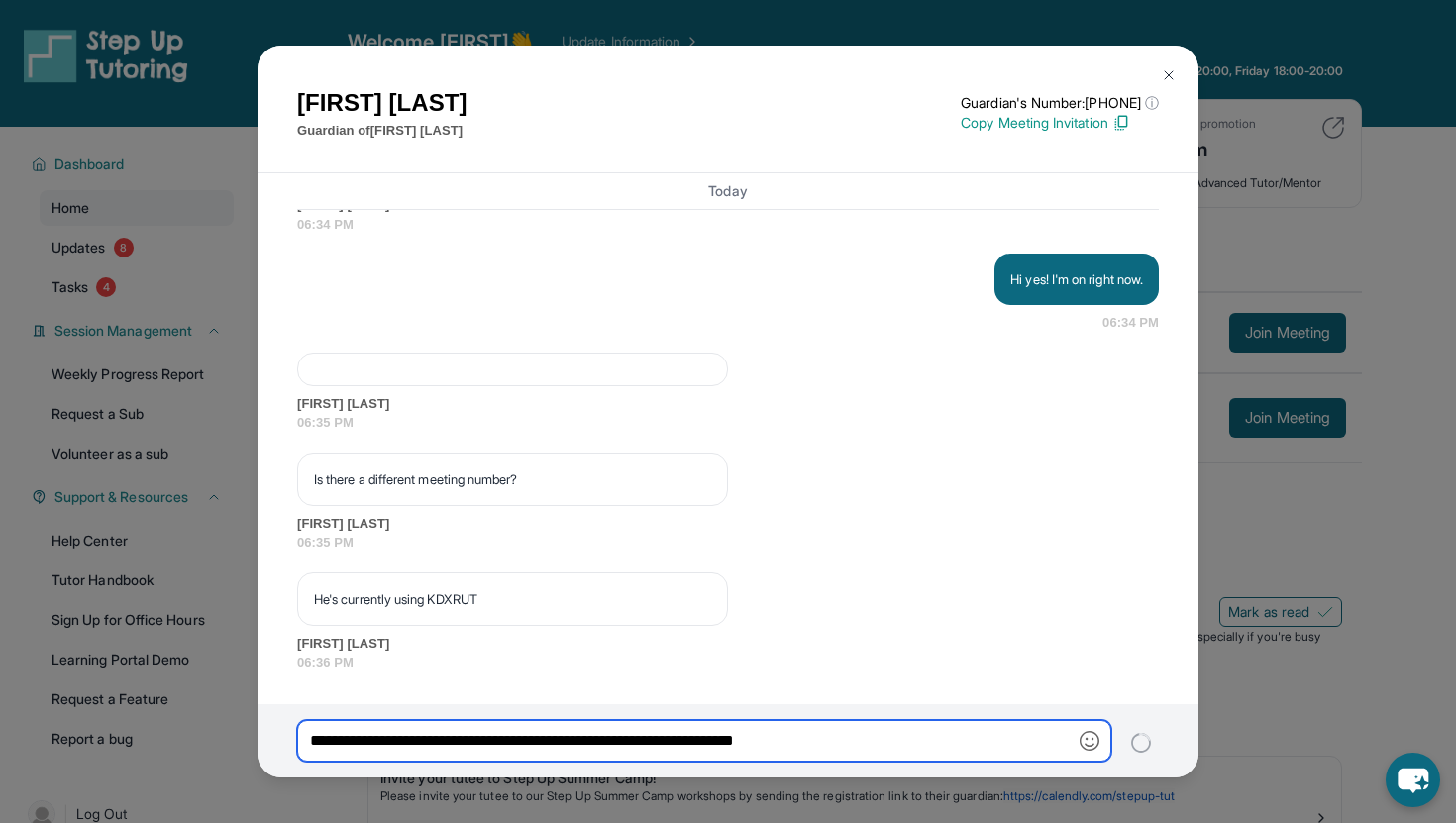 type 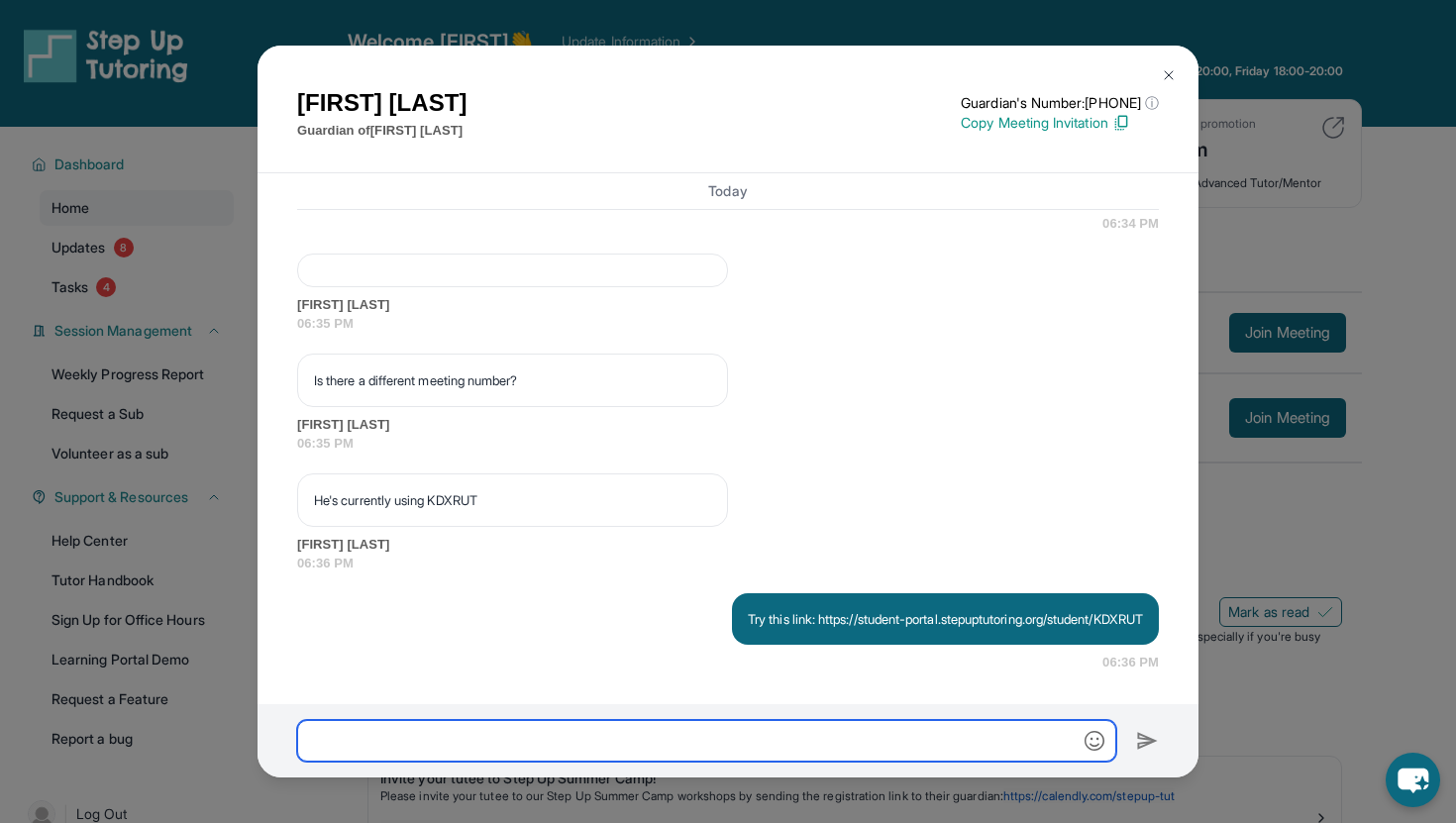 scroll, scrollTop: 14864, scrollLeft: 0, axis: vertical 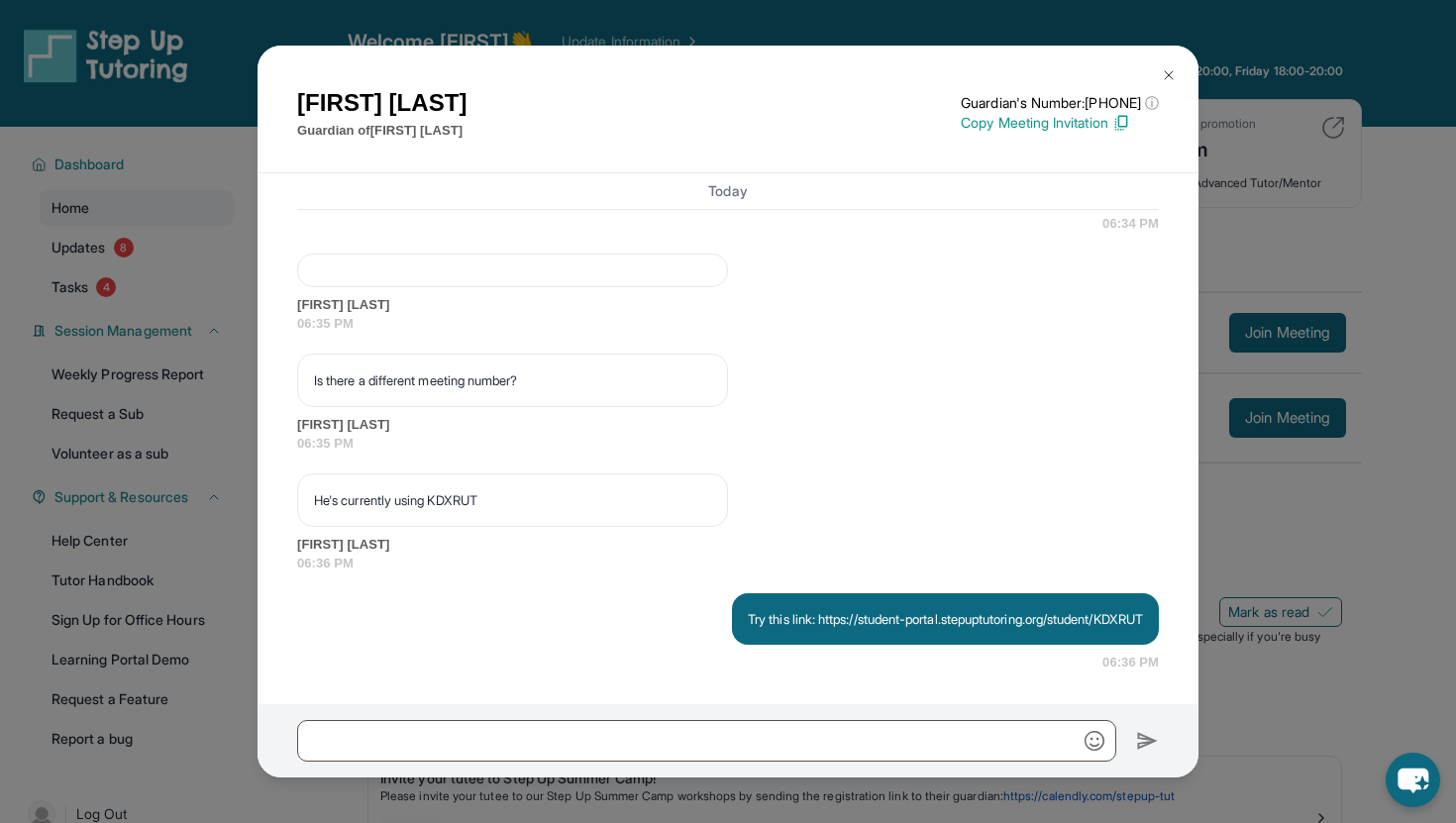 click at bounding box center [1169, 75] 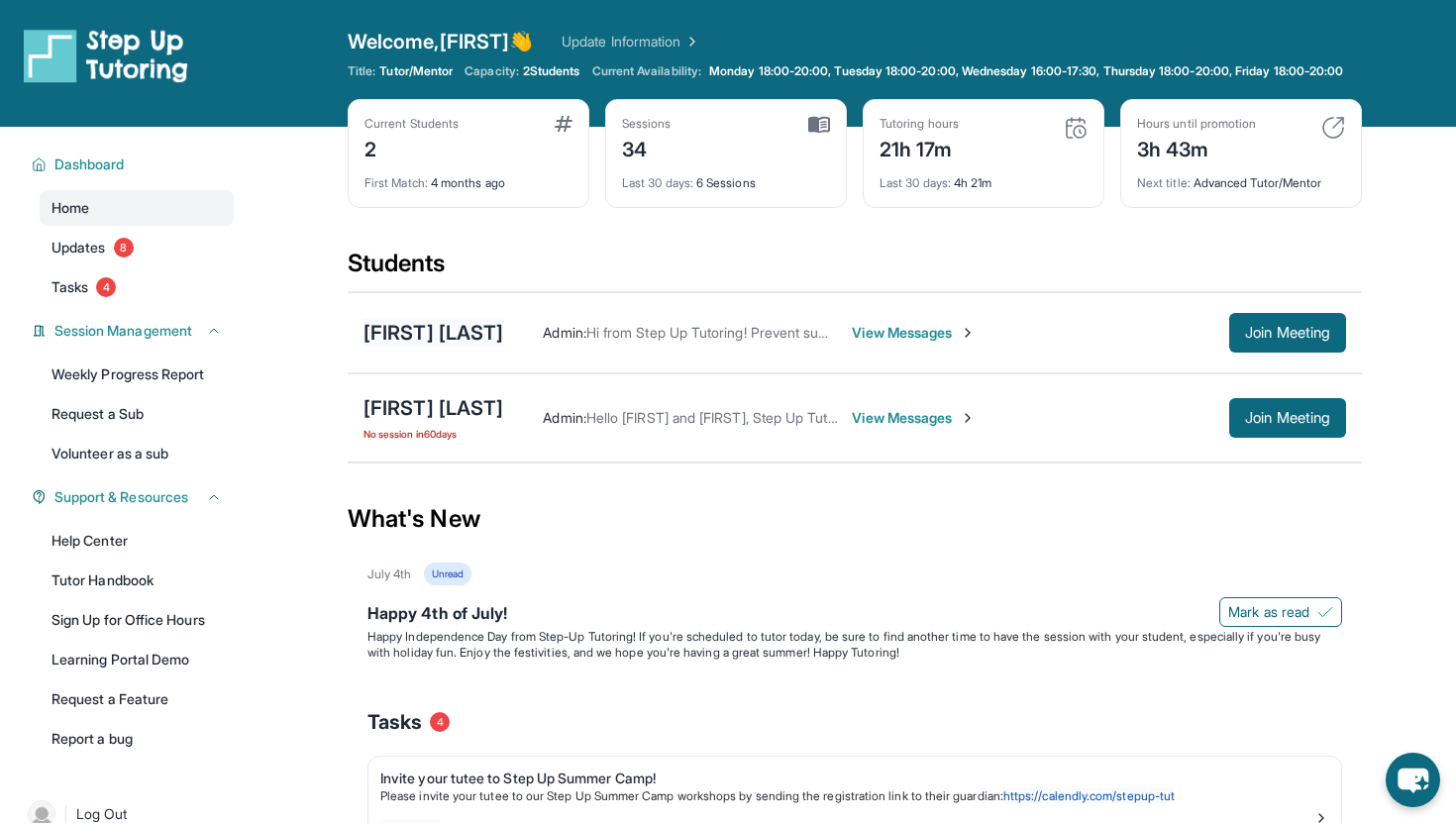 click on "[FIRST] [LAST]" at bounding box center (433, 333) 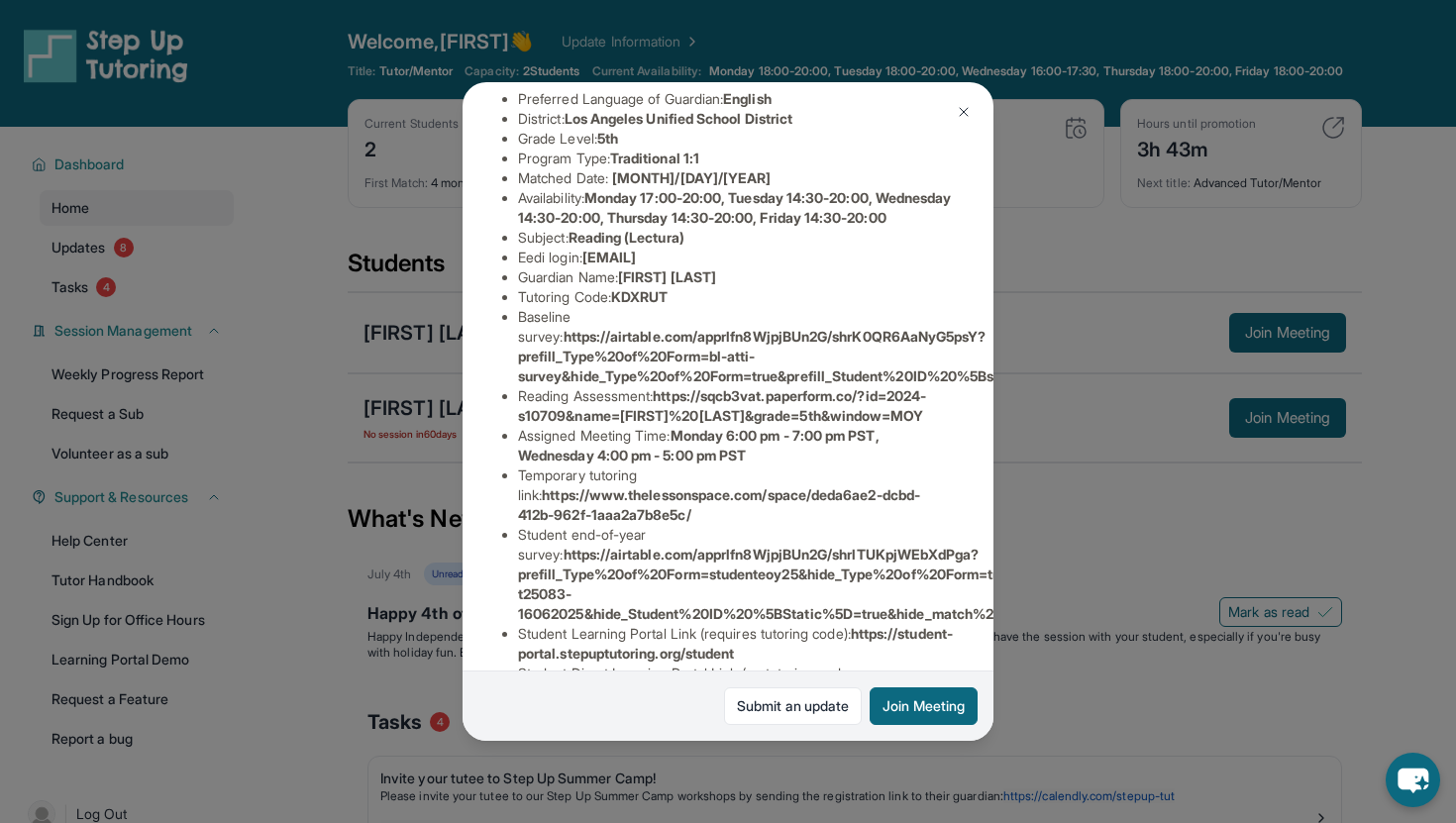 scroll, scrollTop: 0, scrollLeft: 0, axis: both 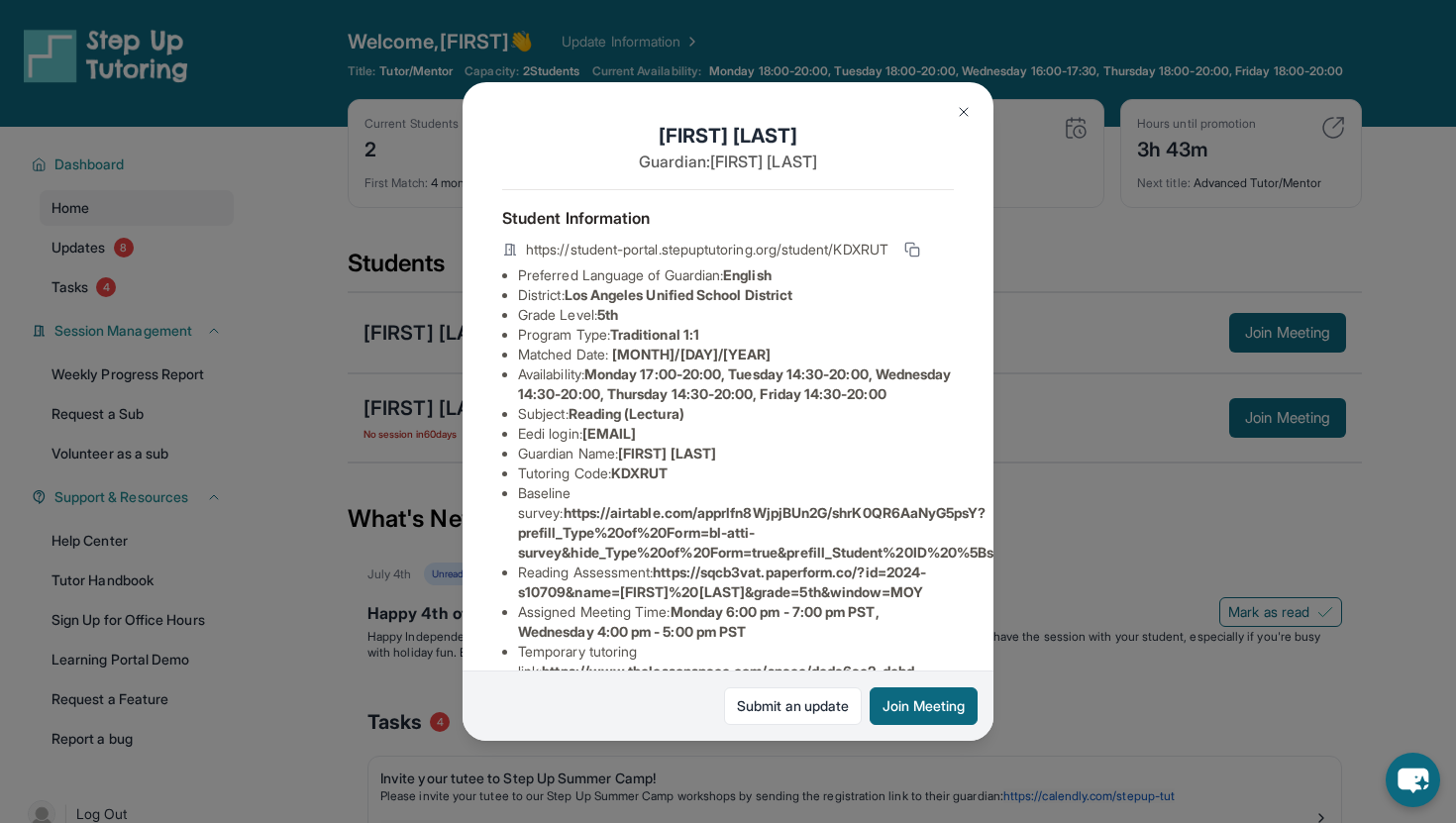 click at bounding box center [964, 112] 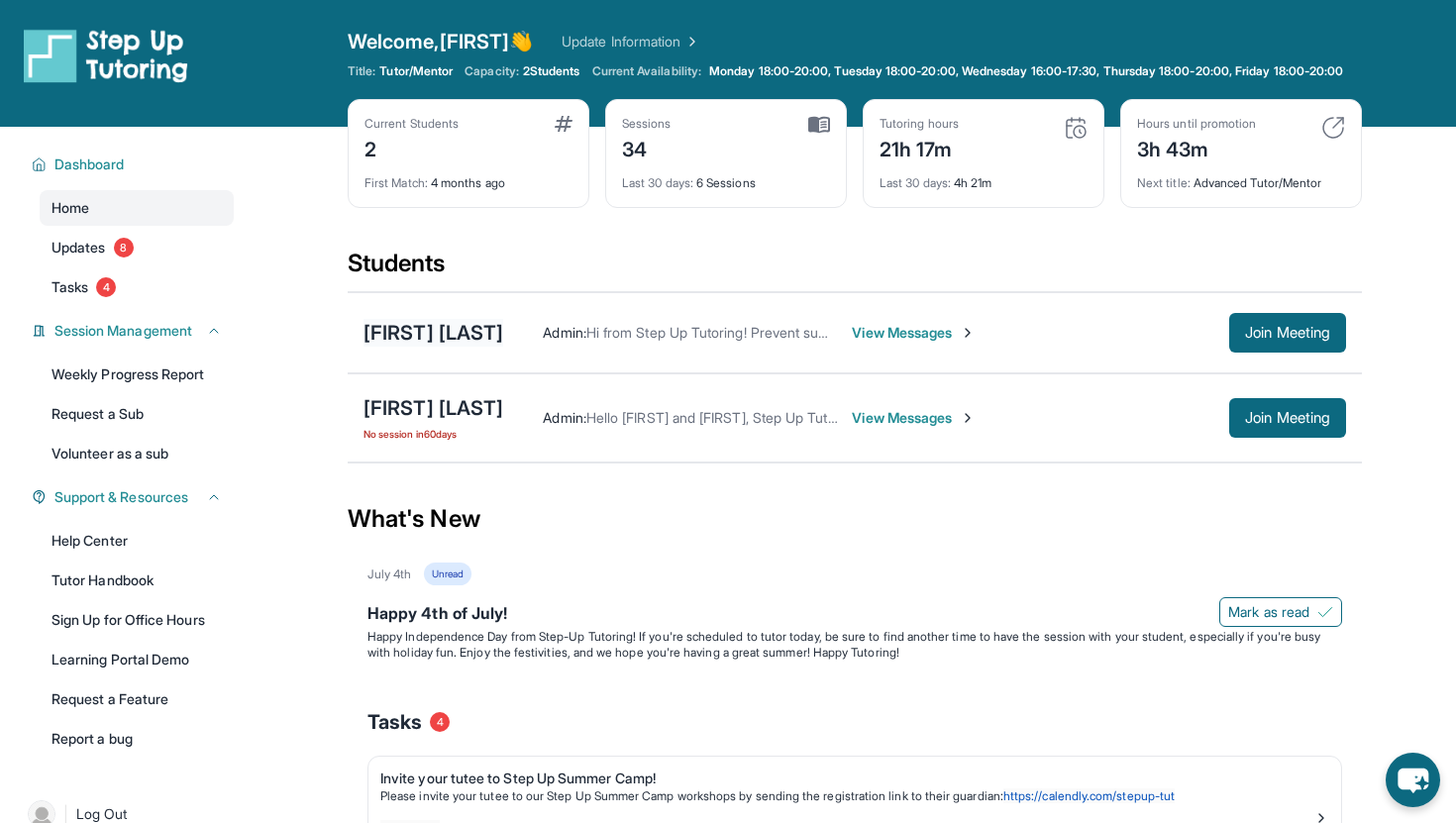 click on "[FIRST] [LAST]" at bounding box center (433, 333) 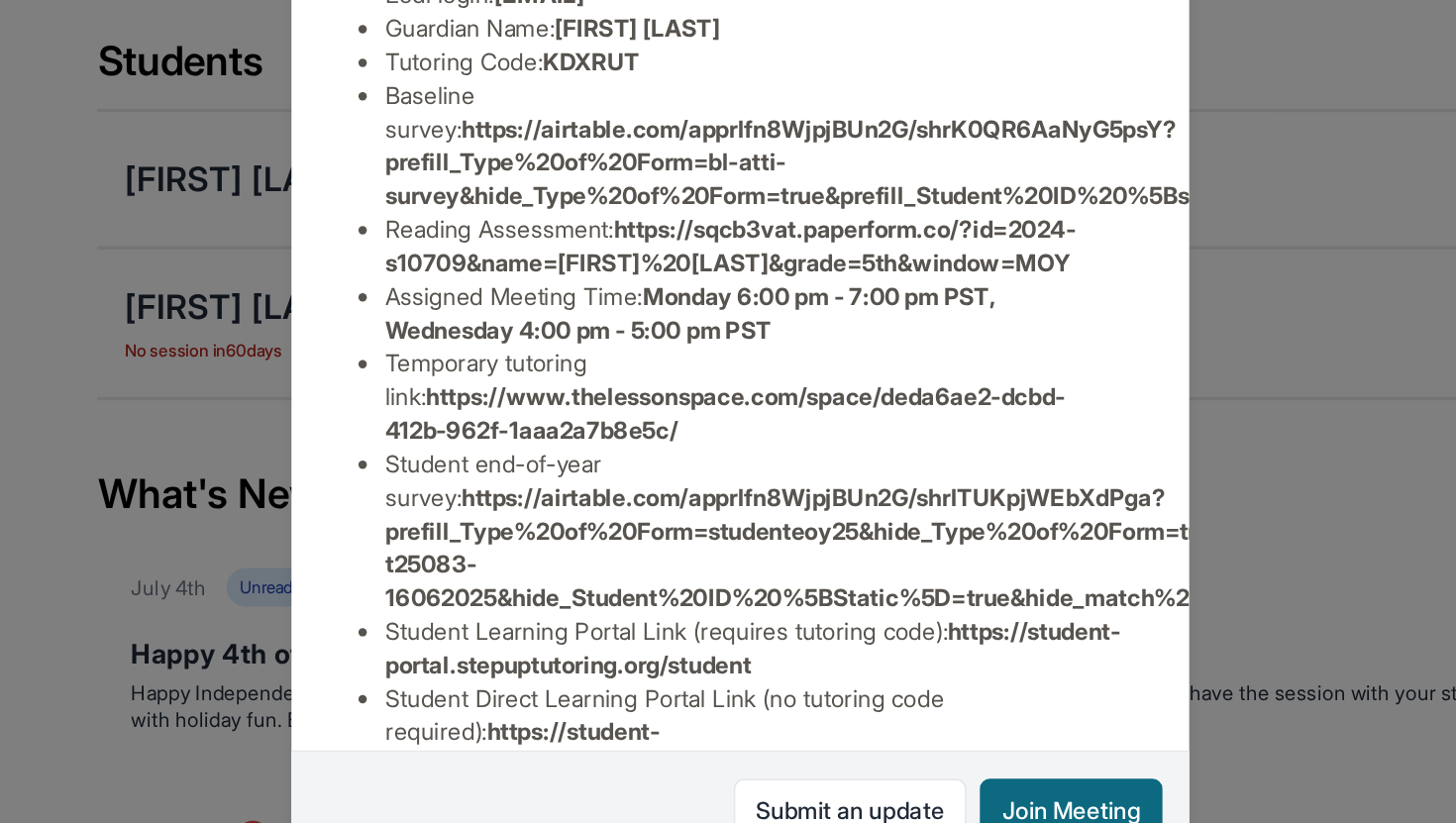 scroll, scrollTop: 209, scrollLeft: 0, axis: vertical 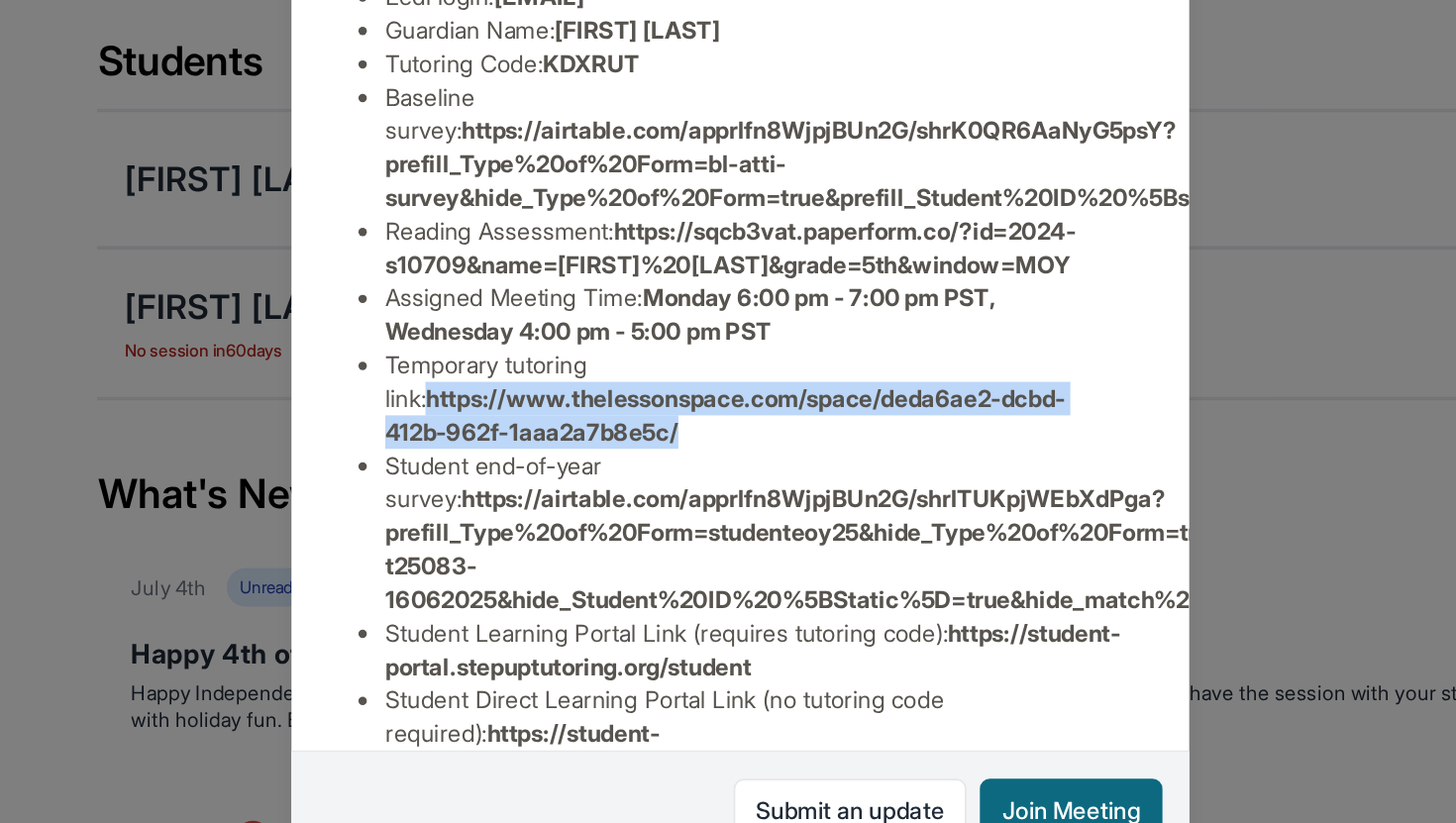 drag, startPoint x: 704, startPoint y: 521, endPoint x: 519, endPoint y: 508, distance: 185.45619 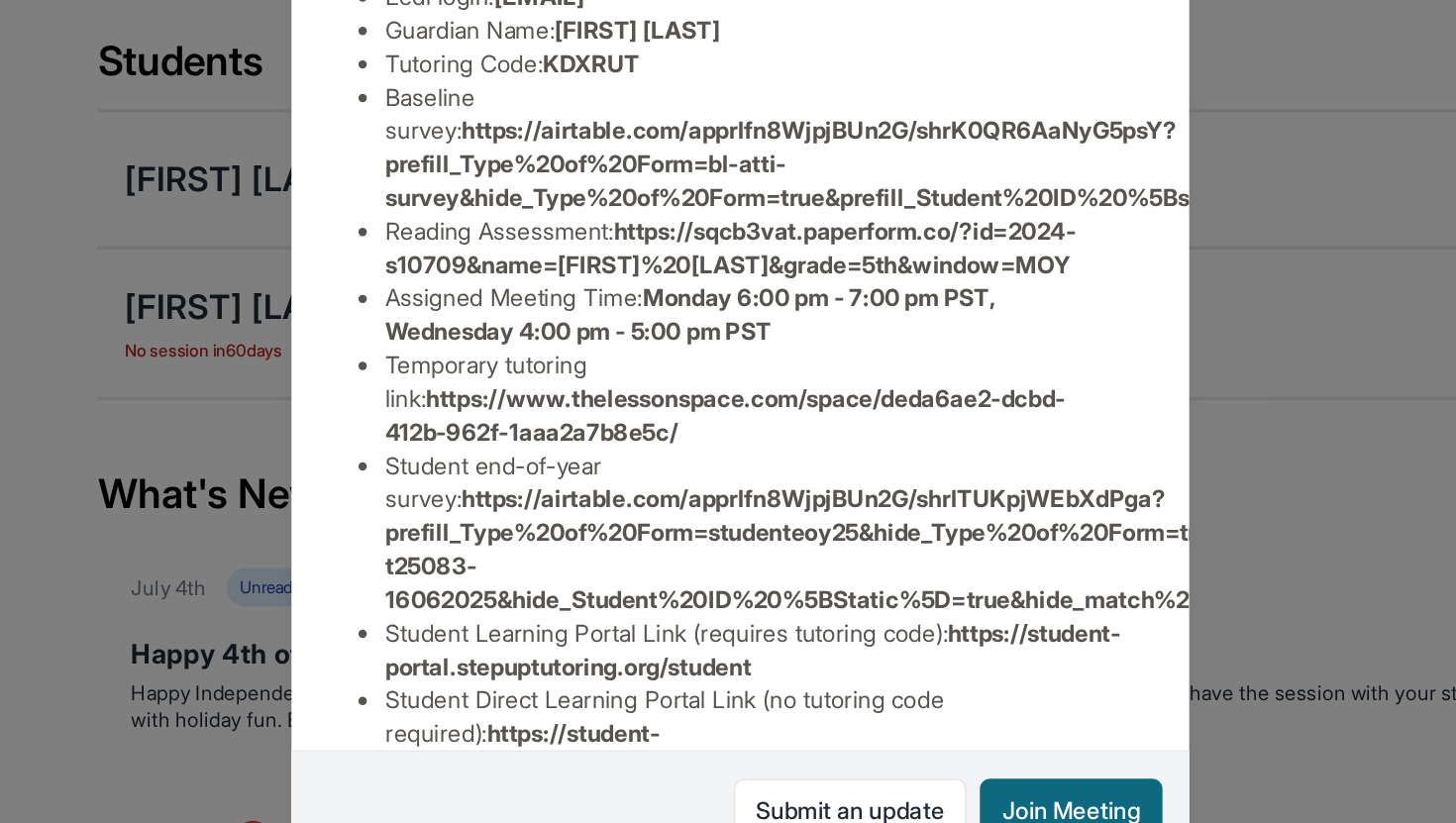 click on "Monday 6:00 pm - 7:00 pm PST, Wednesday 4:00 pm - 5:00 pm PST" at bounding box center [698, 412] 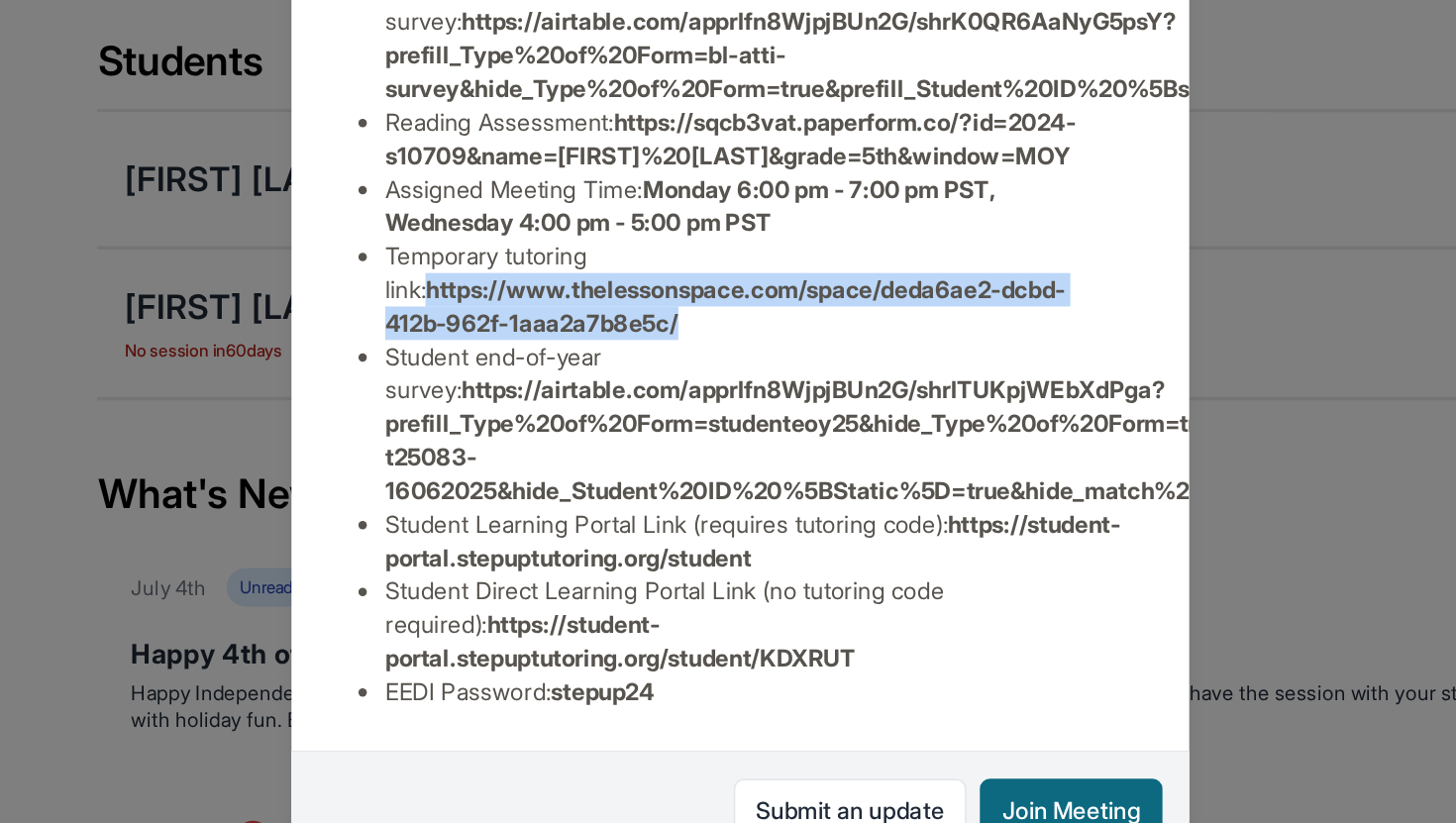 drag, startPoint x: 701, startPoint y: 436, endPoint x: 508, endPoint y: 423, distance: 193.43733 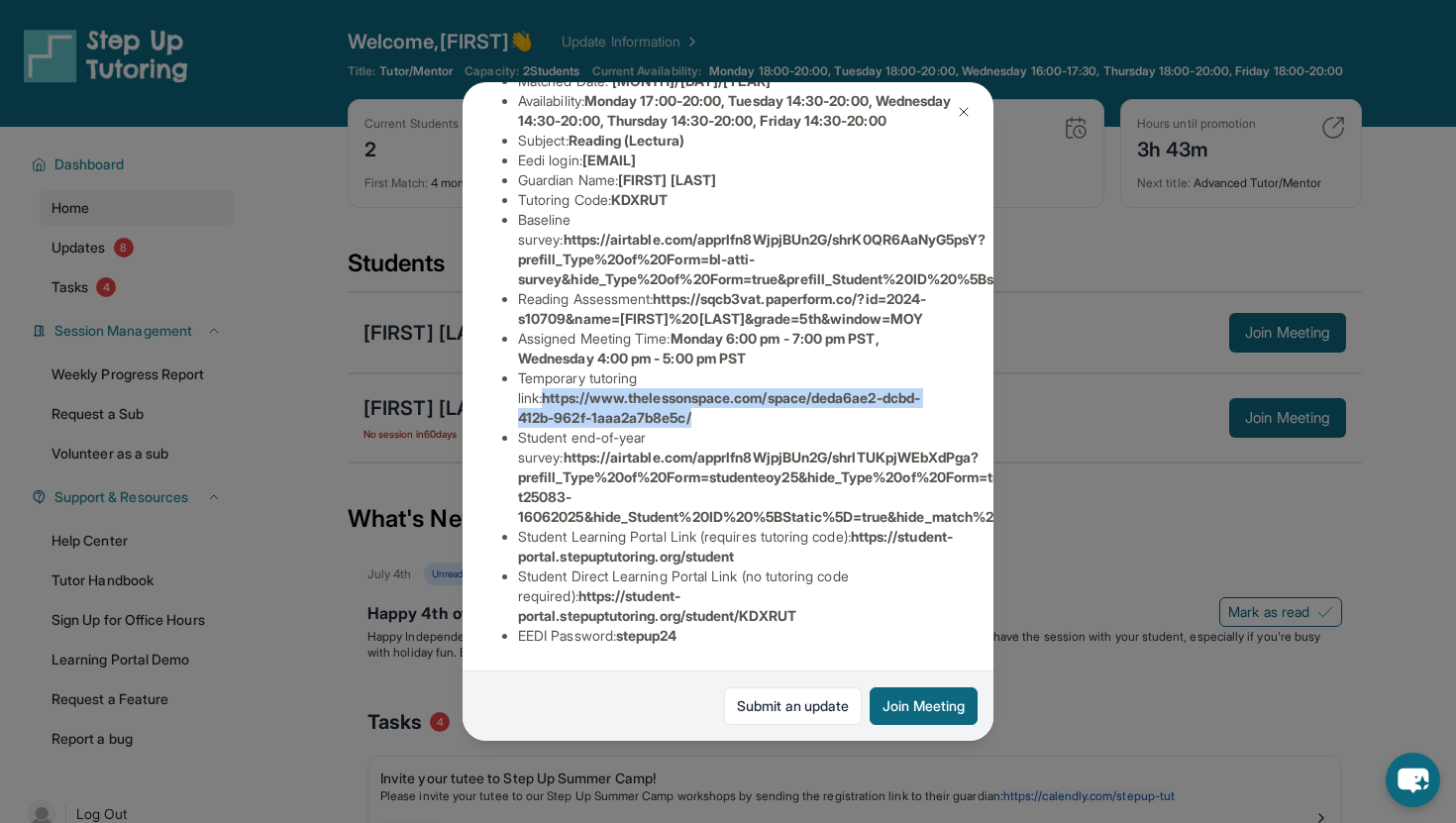 click at bounding box center [964, 112] 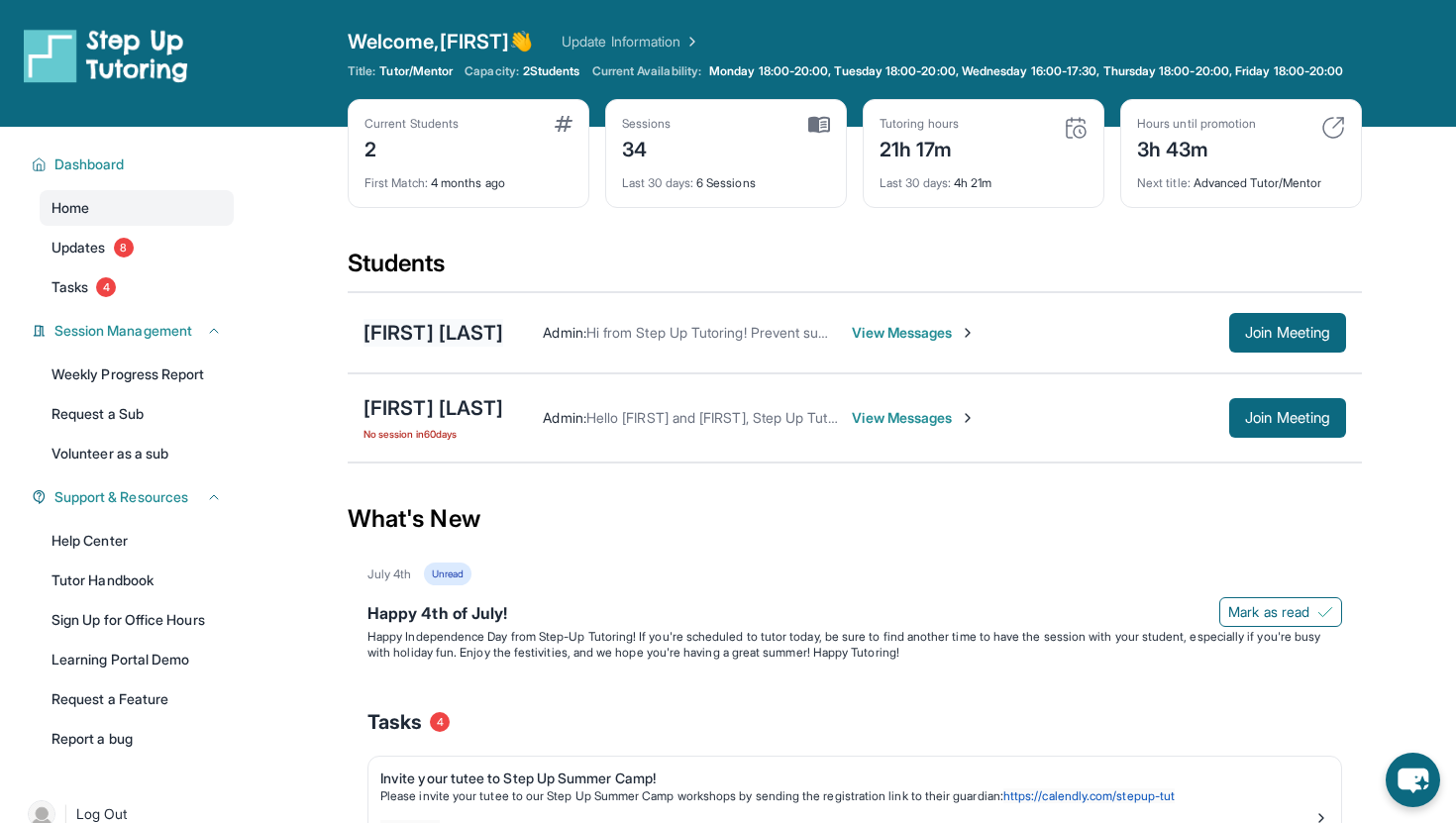 click on "[FIRST] [LAST]" at bounding box center (433, 333) 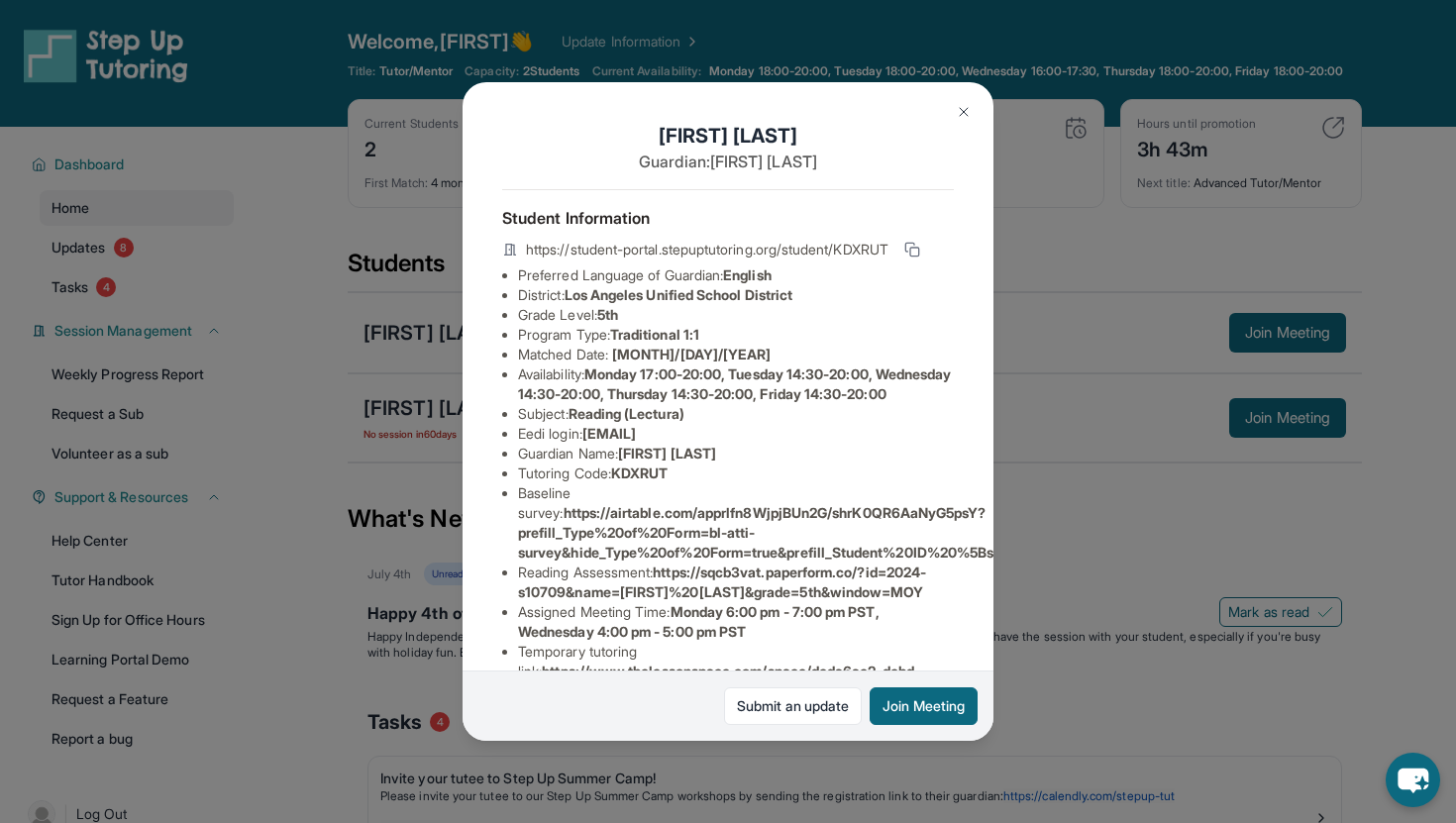 click at bounding box center (964, 112) 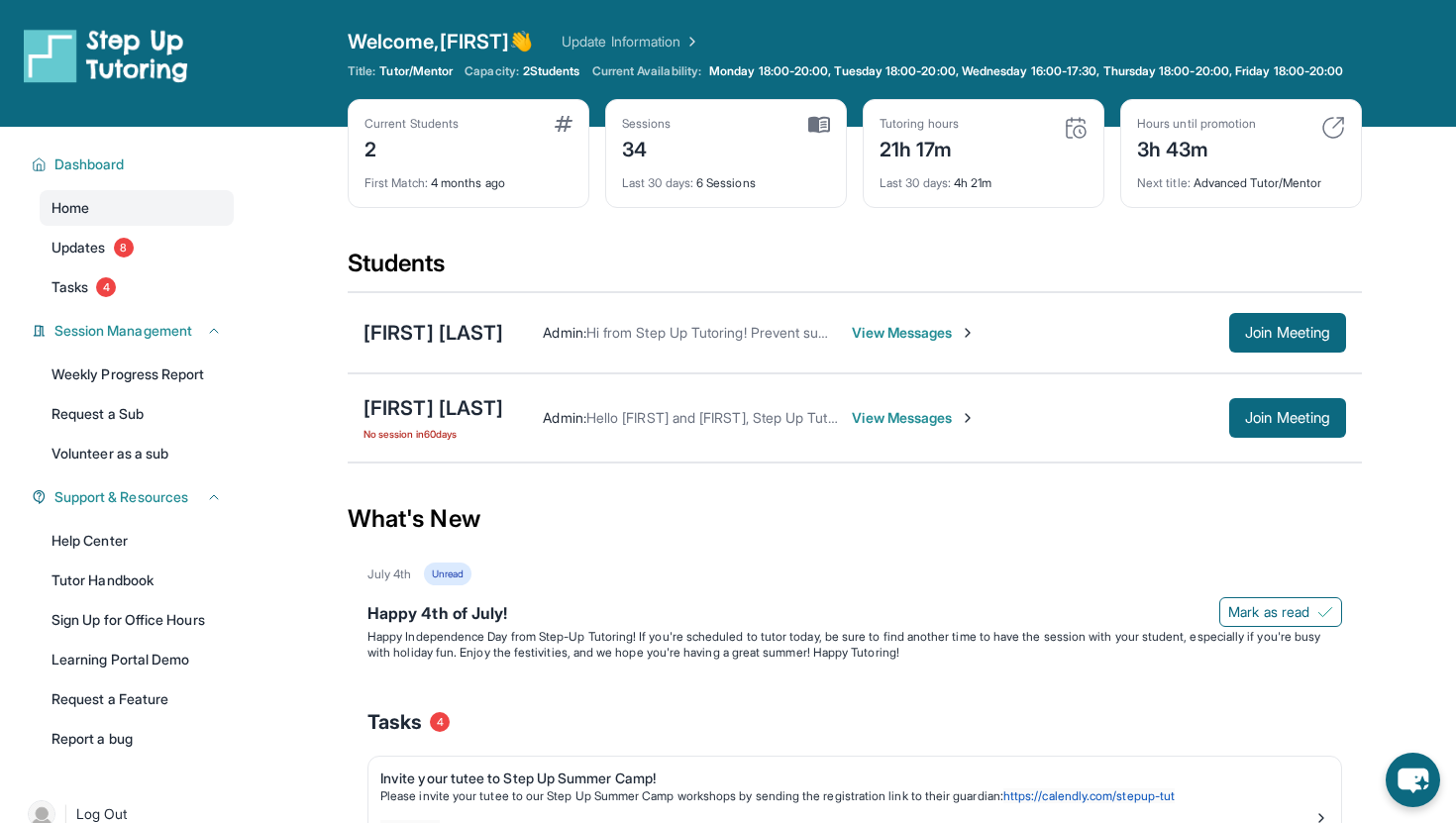 click on "View Messages" at bounding box center [913, 333] 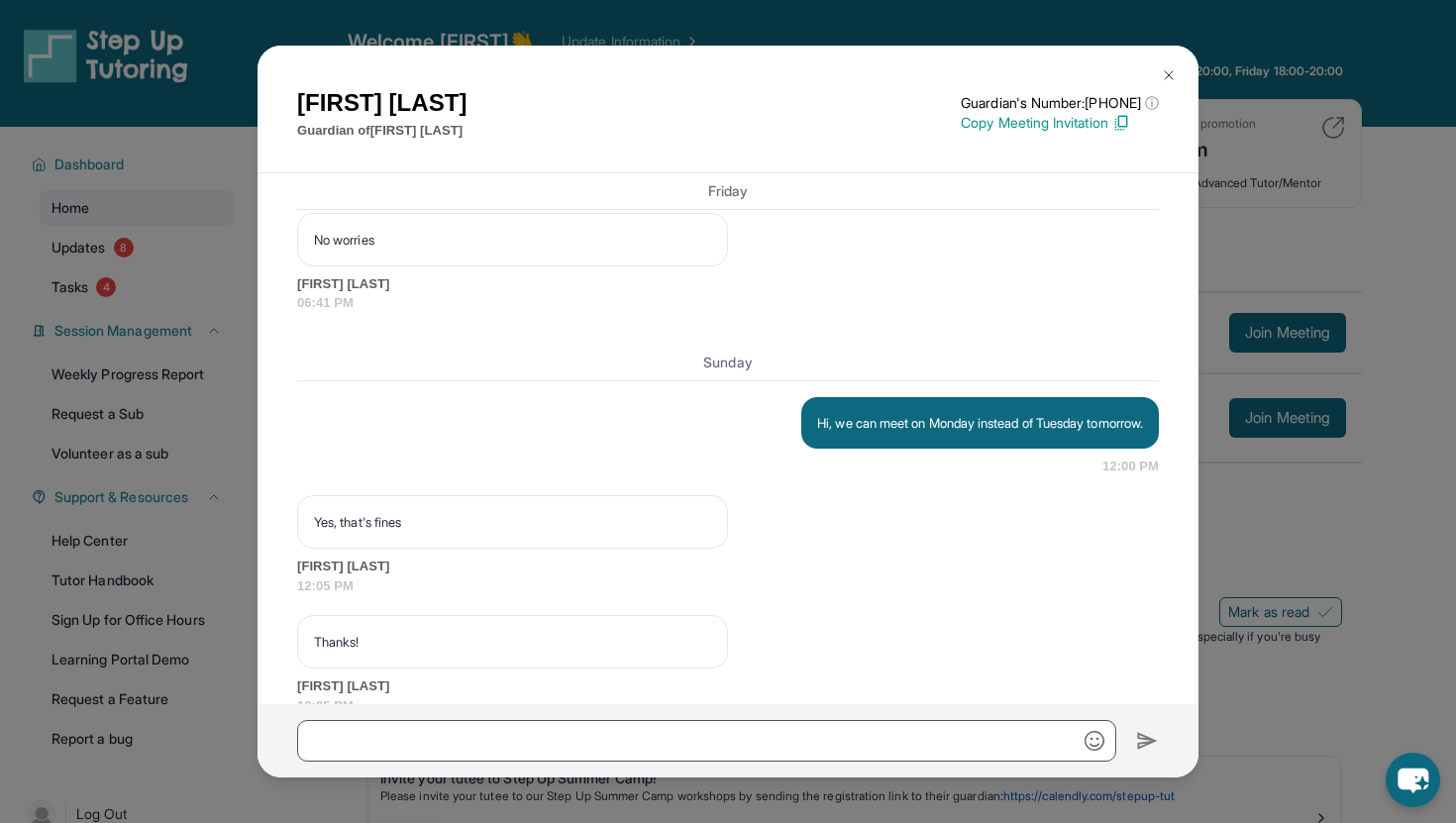 scroll, scrollTop: 14983, scrollLeft: 0, axis: vertical 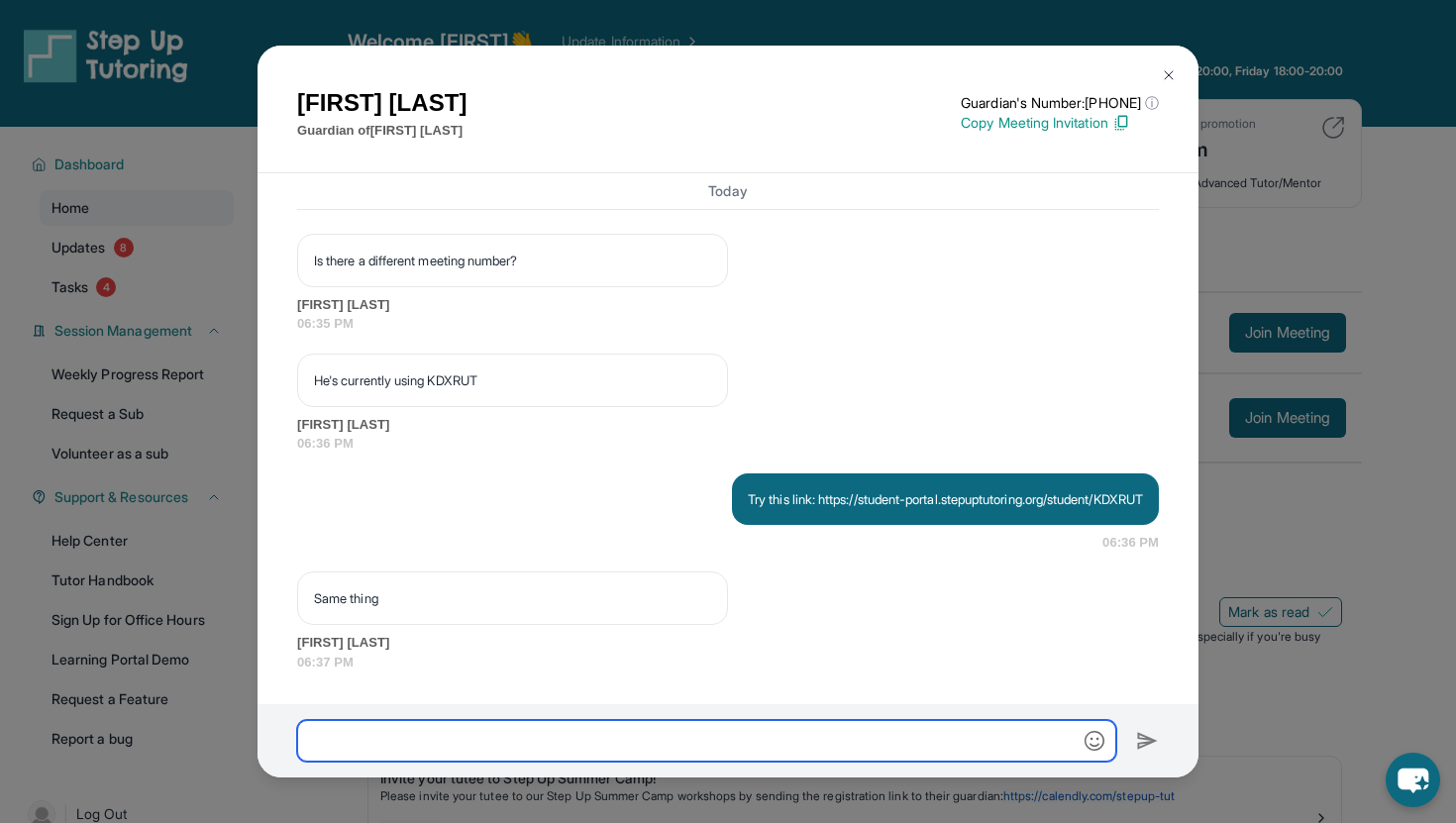 click at bounding box center (706, 741) 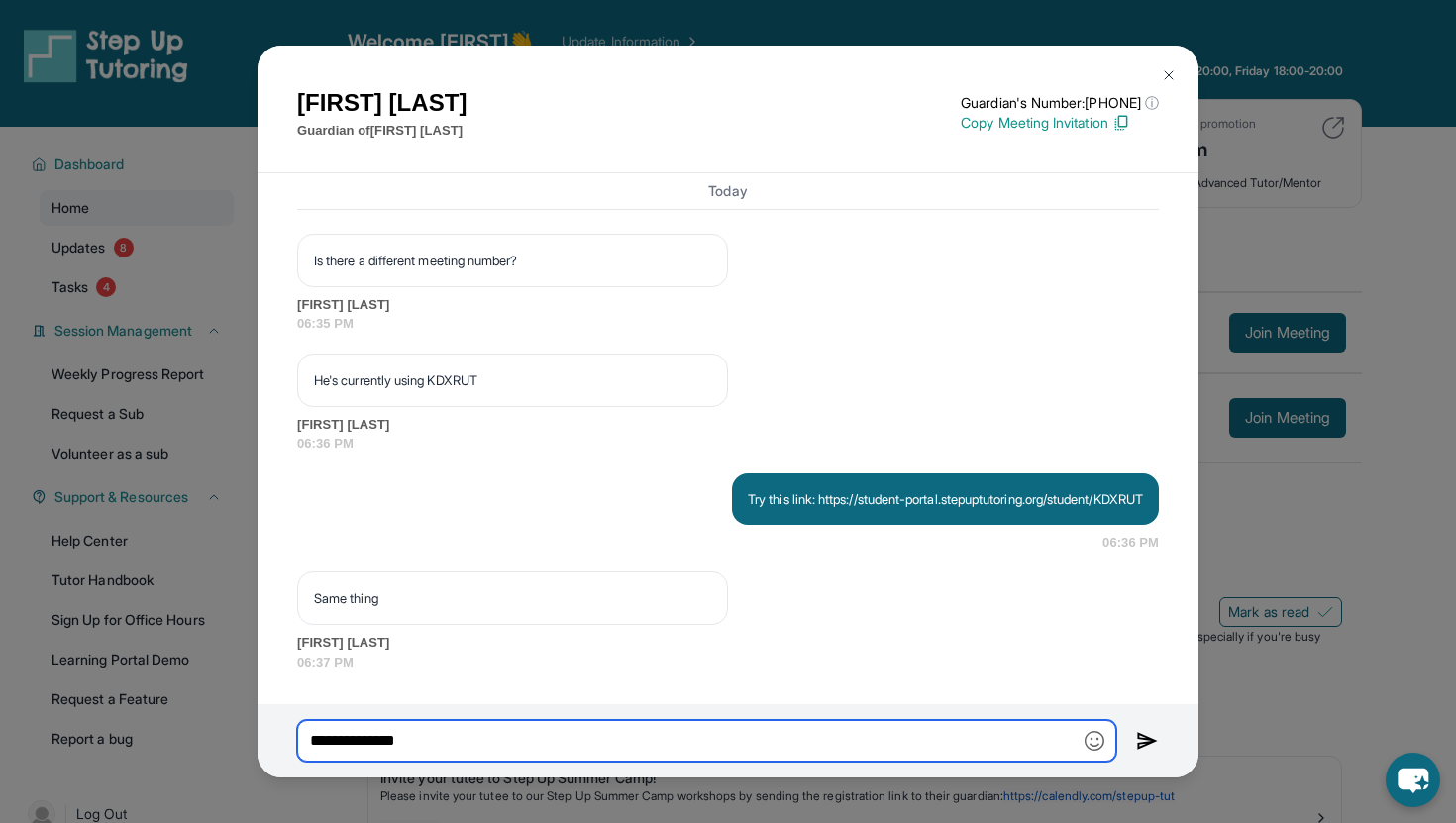 paste on "**********" 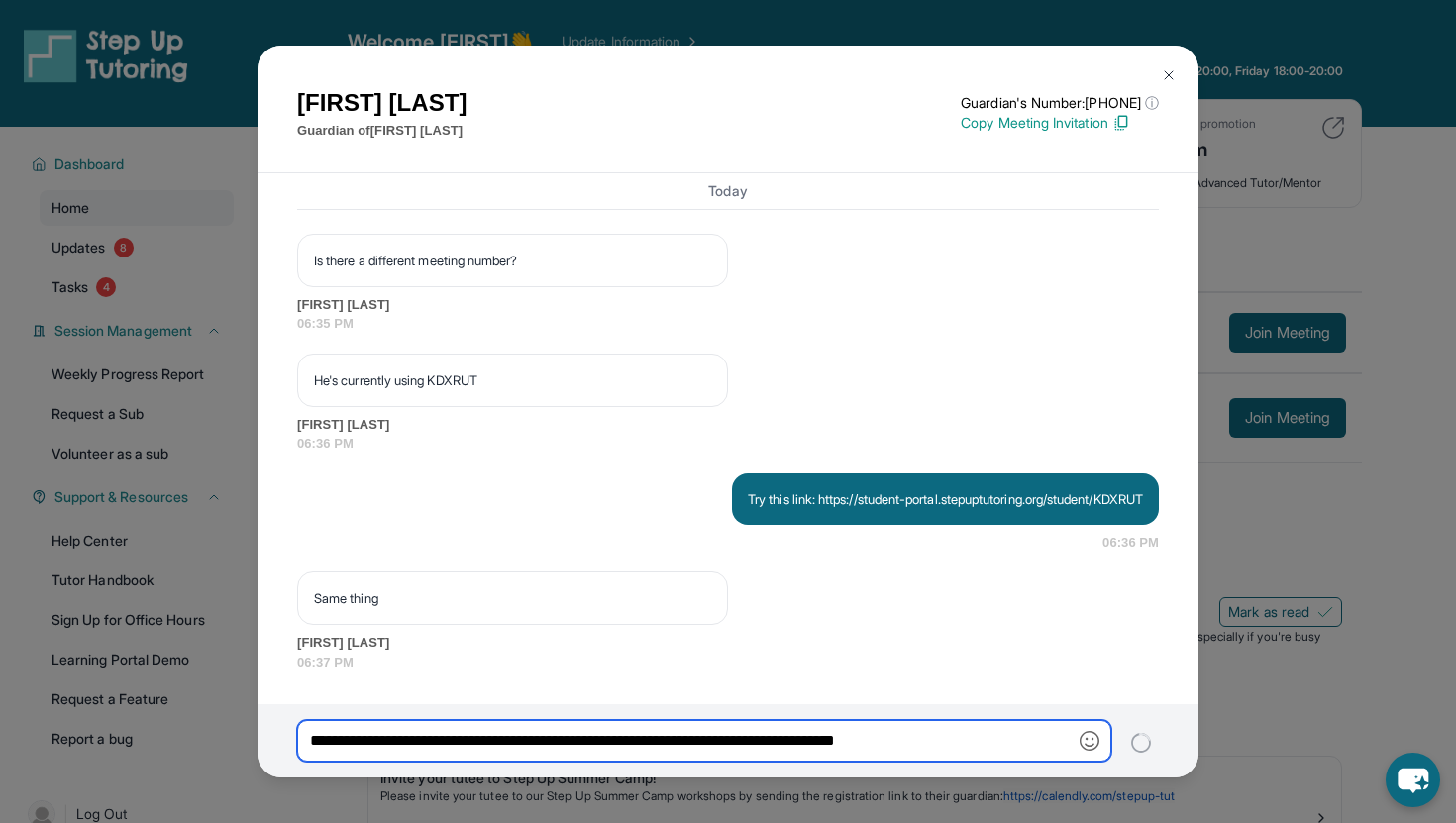 type 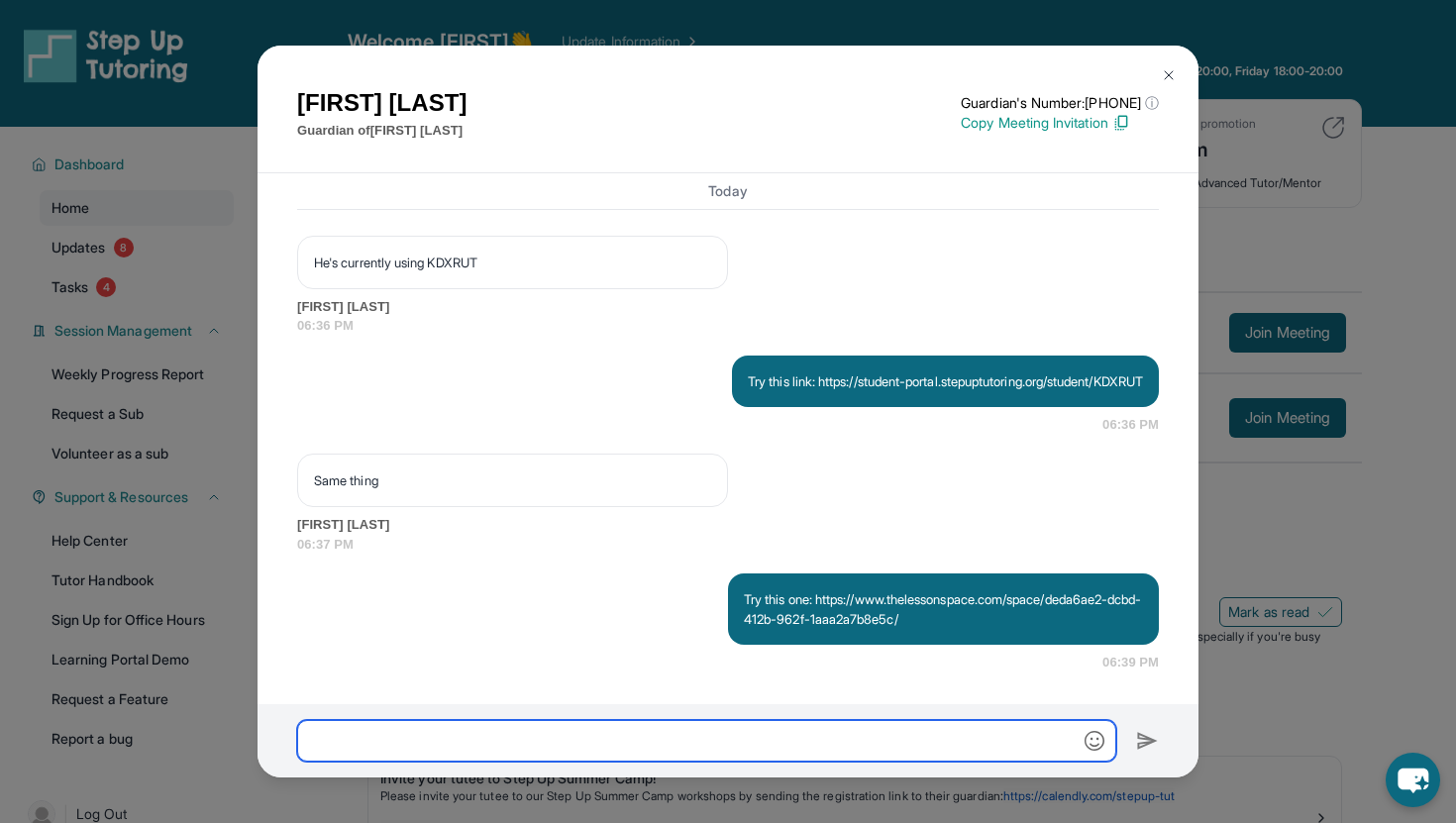 scroll, scrollTop: 15121, scrollLeft: 0, axis: vertical 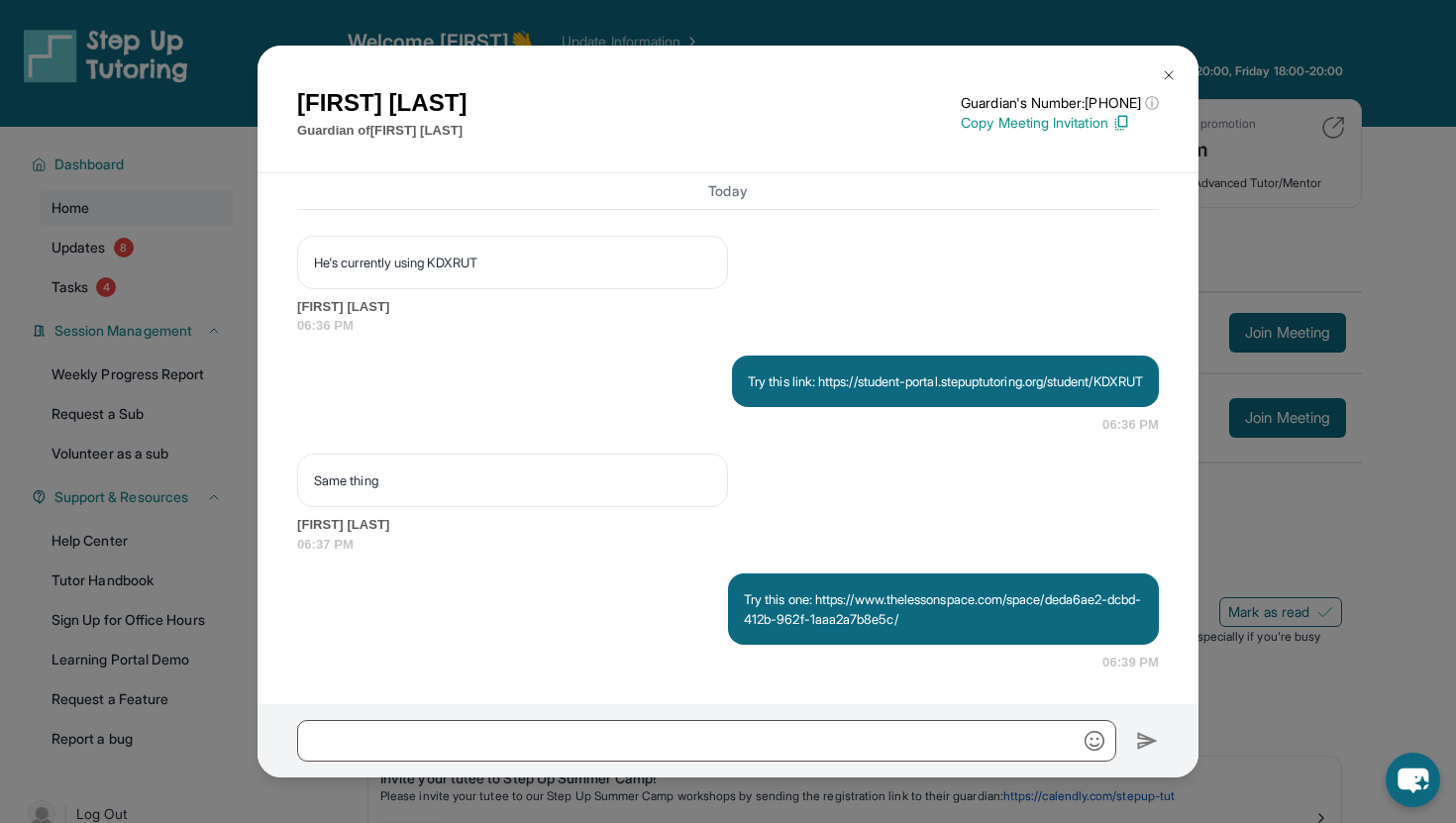 click at bounding box center (1169, 75) 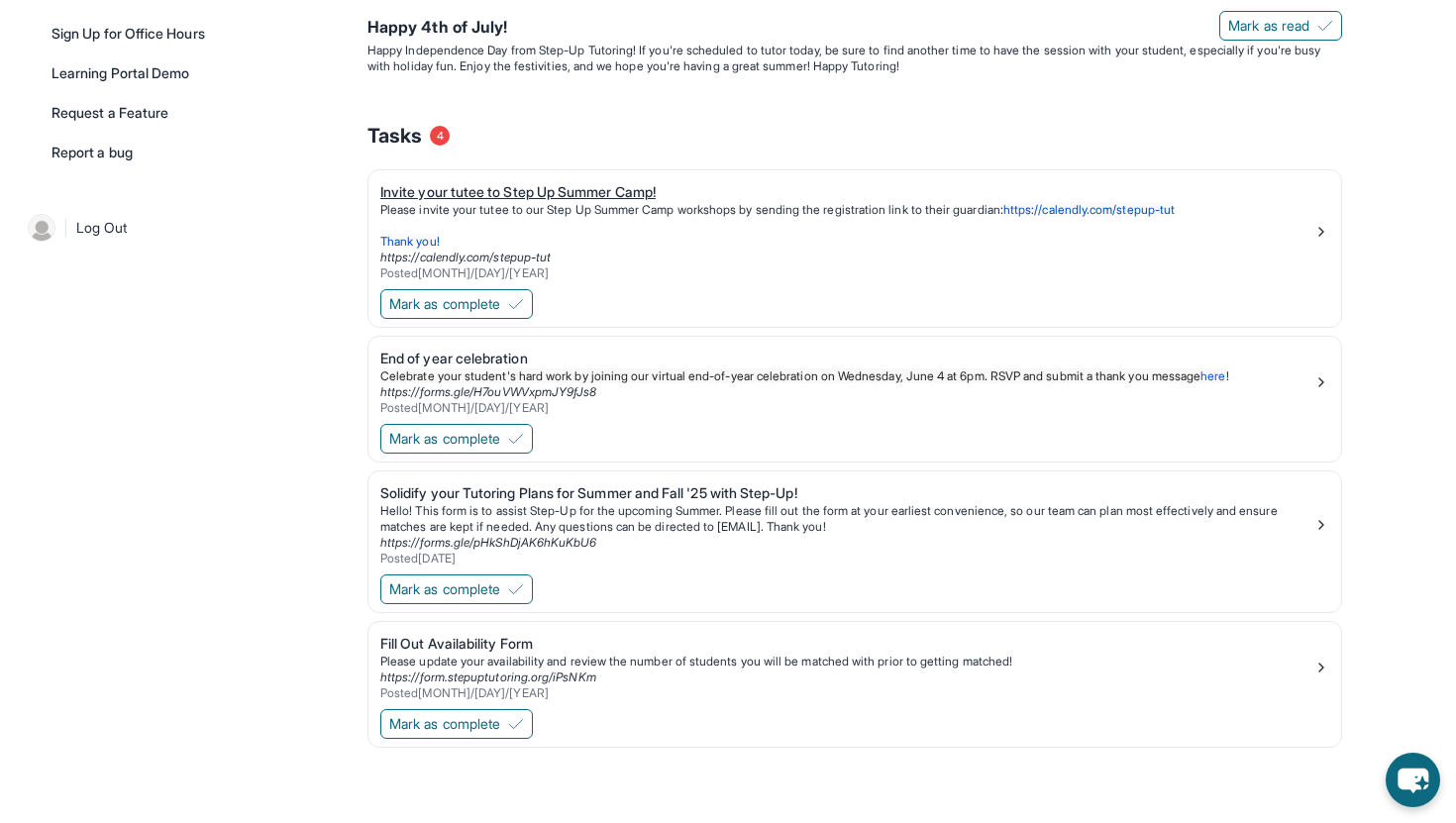 scroll, scrollTop: 0, scrollLeft: 0, axis: both 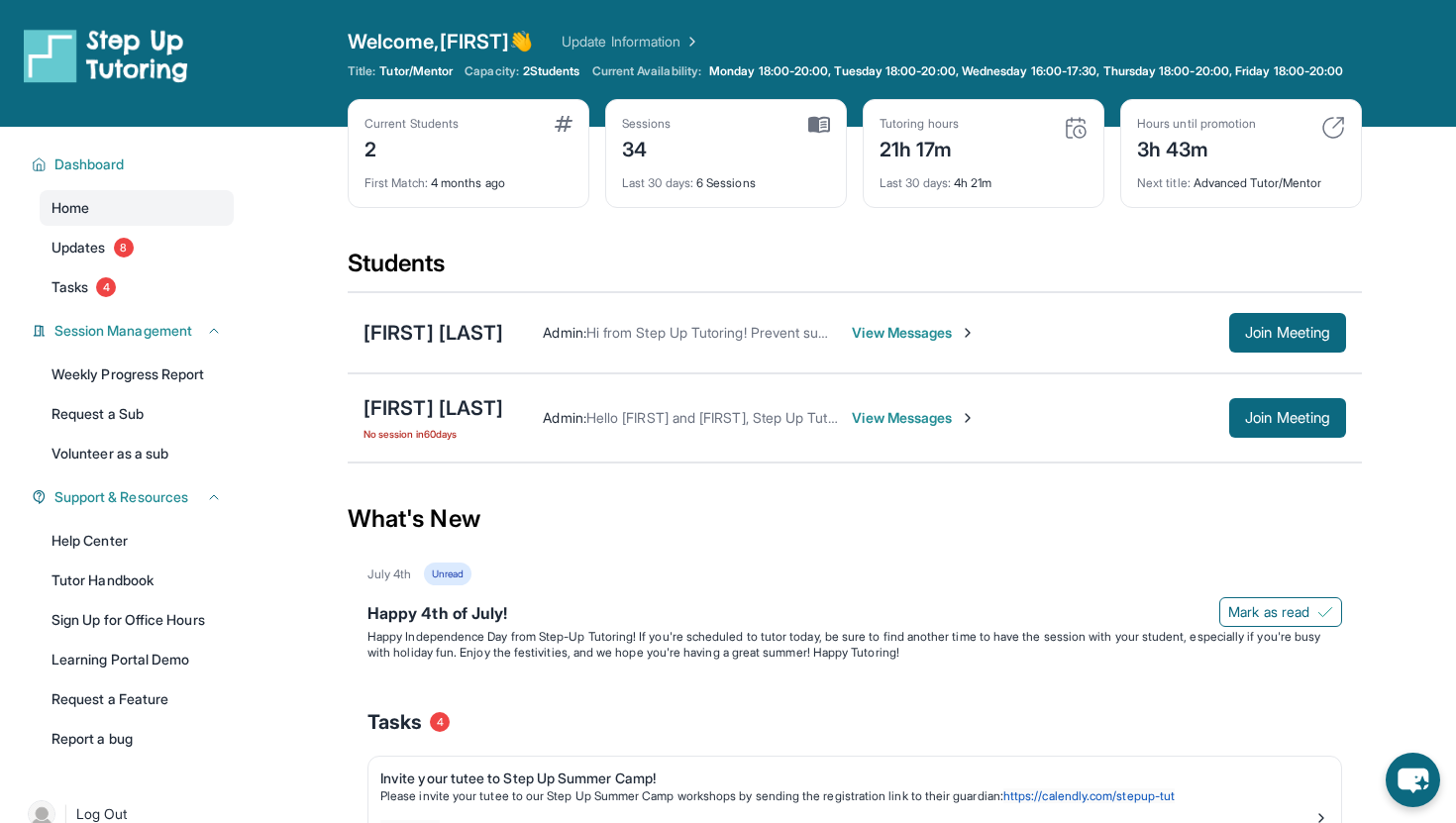 click on "[FIRST] [LAST] Admin :  Hi from Step Up Tutoring! Prevent summer learning loss and qualify for fun incentives by meeting at least 90 minutes/week. You met for 44 minutes last week and 41 minutes this week. Keep up the amazing academic progress! View Messages Join Meeting" at bounding box center [855, 333] 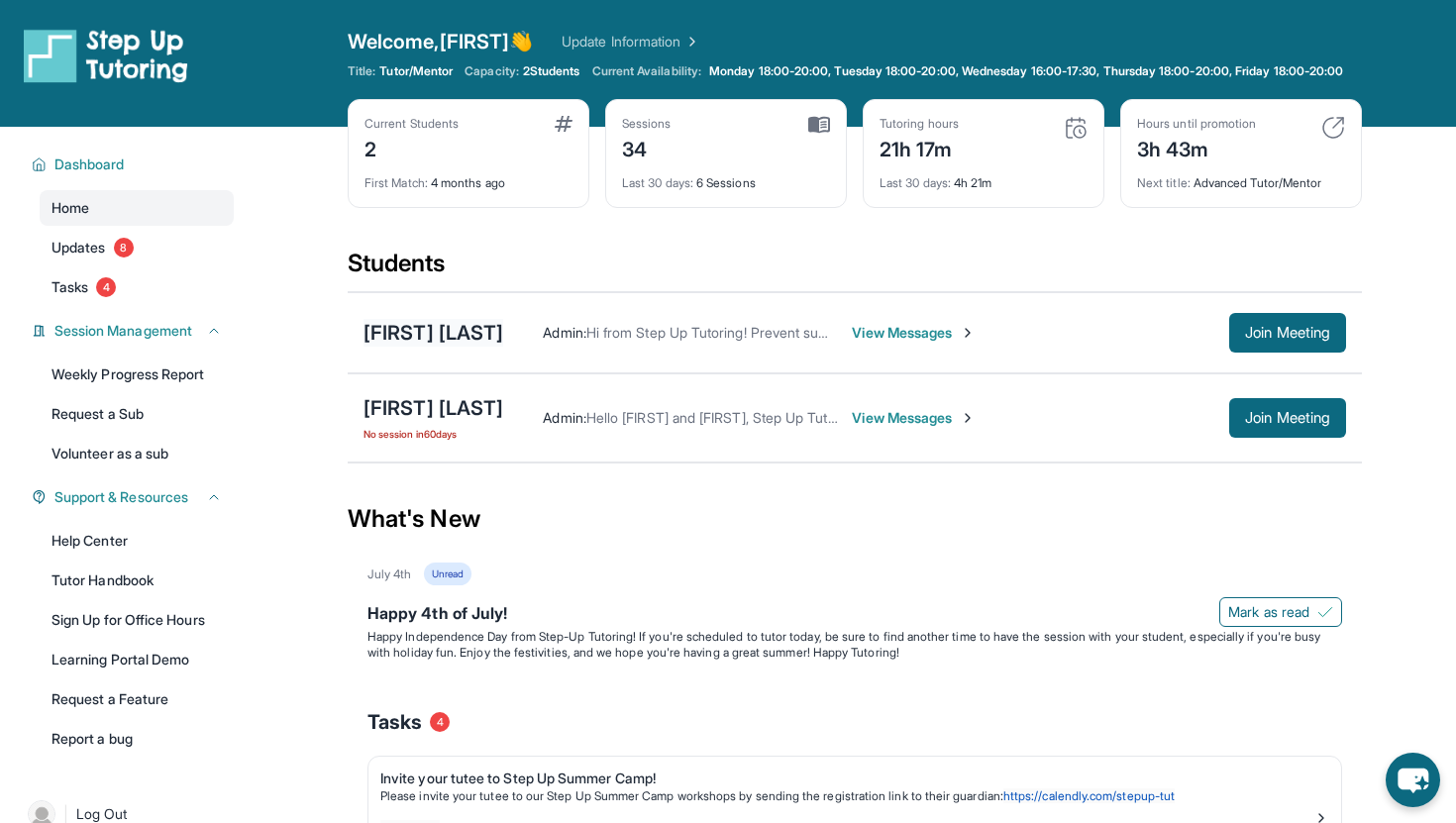 click on "[FIRST] [LAST]" at bounding box center [433, 333] 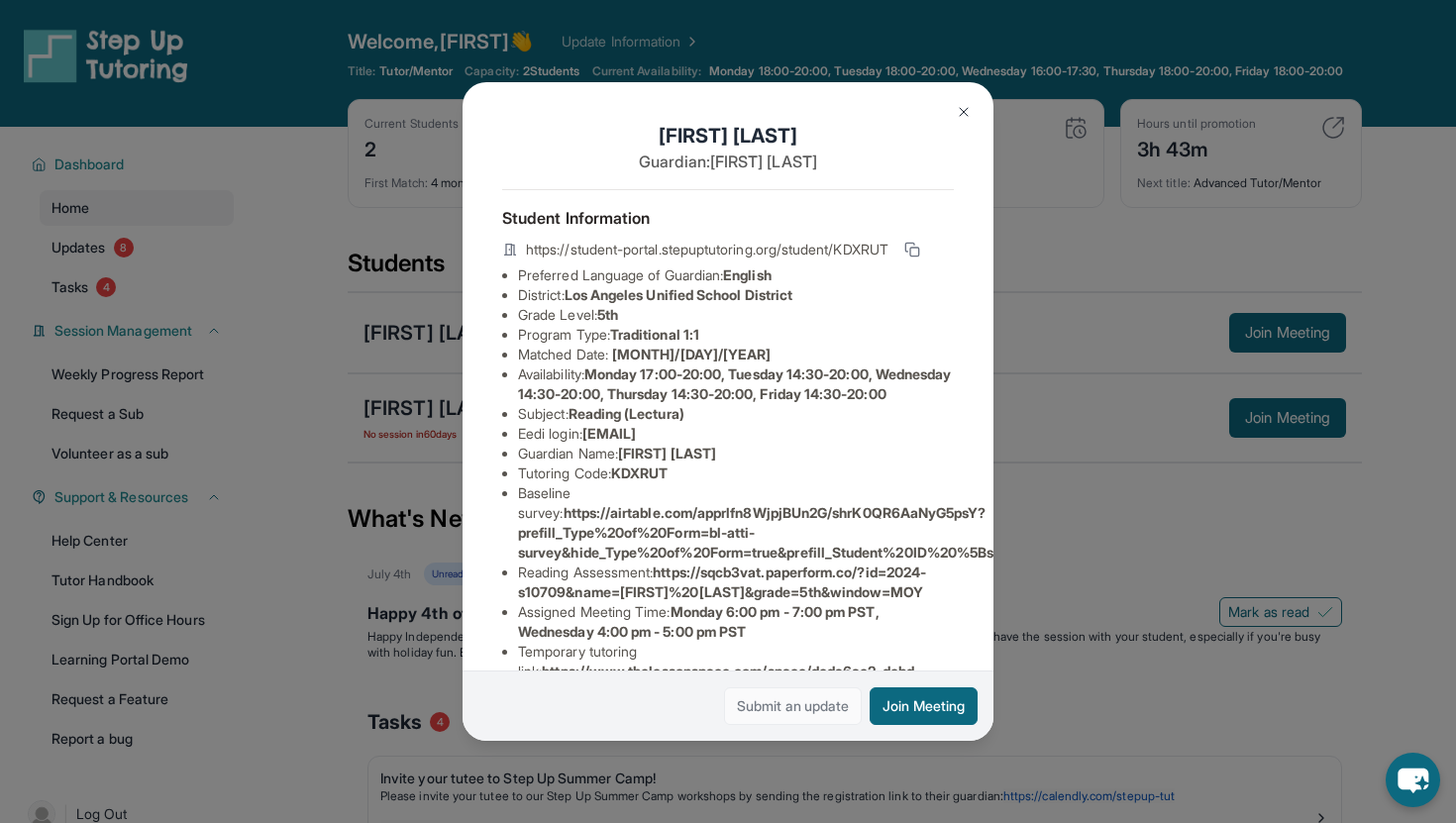 click on "Submit an update" at bounding box center (792, 706) 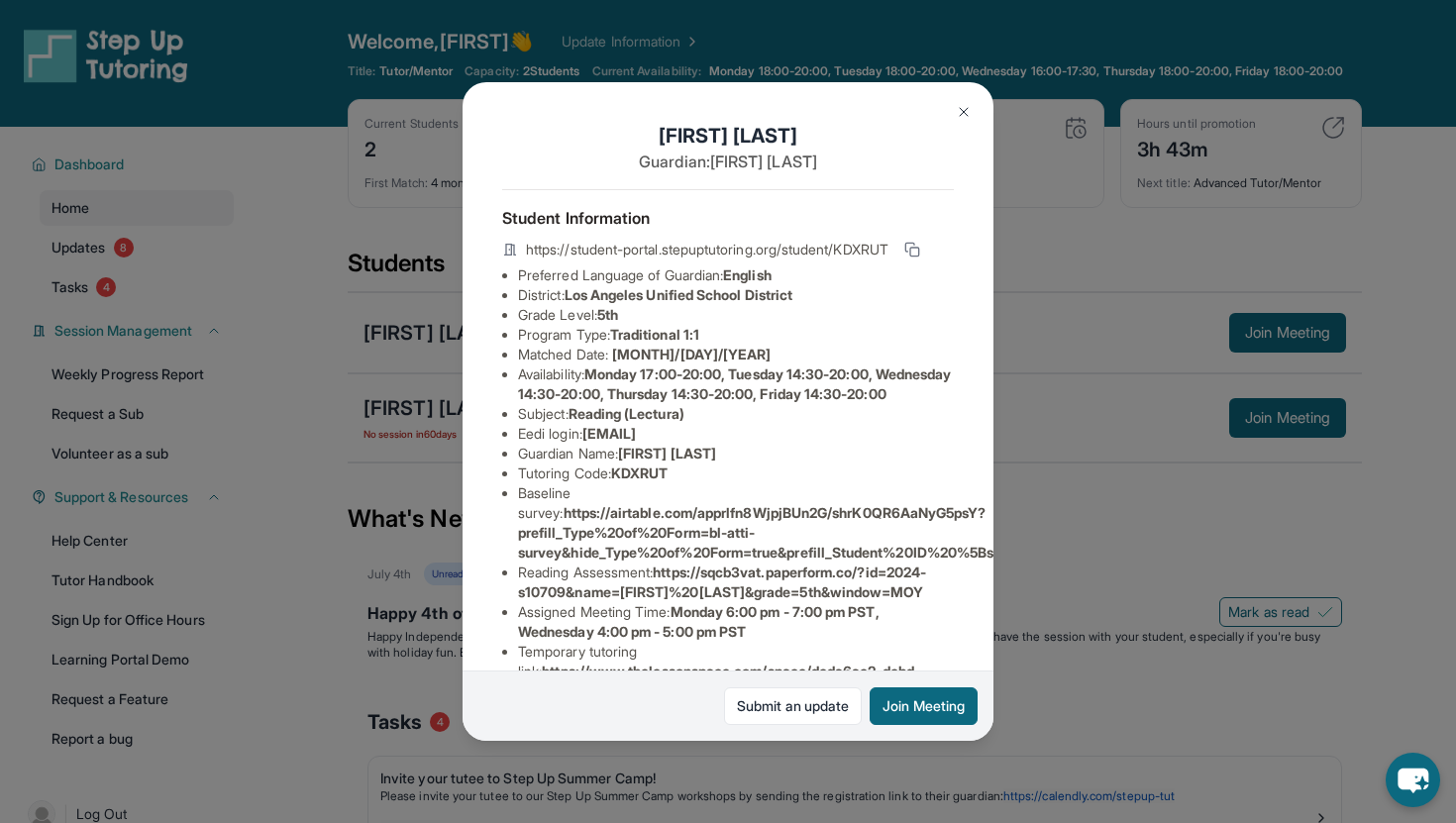 click on "[FIRST] [LAST] Guardian: [FIRST] [LAST] Student Information https://student-portal.stepuptutoring.org/student/[CODE] Preferred Language of Guardian: English District: [DISTRICT] Grade Level: 5th Program Type: Traditional 1:1 Matched Date: [DATE] Availability: Monday 17:00-20:00, Tuesday 14:30-20:00, Wednesday 14:30-20:00, Thursday 14:30-20:00, Friday 14:30-20:00 Subject : Reading (Lectura) Eedi login : [EMAIL] Guardian Name : [FIRST] [LAST] Tutoring Code : [CODE] Baseline survey : https://airtable.com/apprlfn8WjpjBUn2G/shrK0QR6AaNyG5psY?prefill_Type%20of%20Form=bl-atti-survey&hide_Type%20of%20Form=true&prefill_Student%20ID%20[static]=rec0yrpsiyk1iyPt3&hide_Student%20ID%20[static]=true Reading Assessment : https://sqcb3vat.paperform.co/?id=2024-s10709&name=[FIRST]%20[LAST]&grade=5th&window=MOY Assigned Meeting Time : Monday 6:00 pm - 7:00 pm PST, Wednesday 4:00 pm - 5:00 pm PST Temporary tutoring link : Student end-of-year survey :" at bounding box center (728, 411) 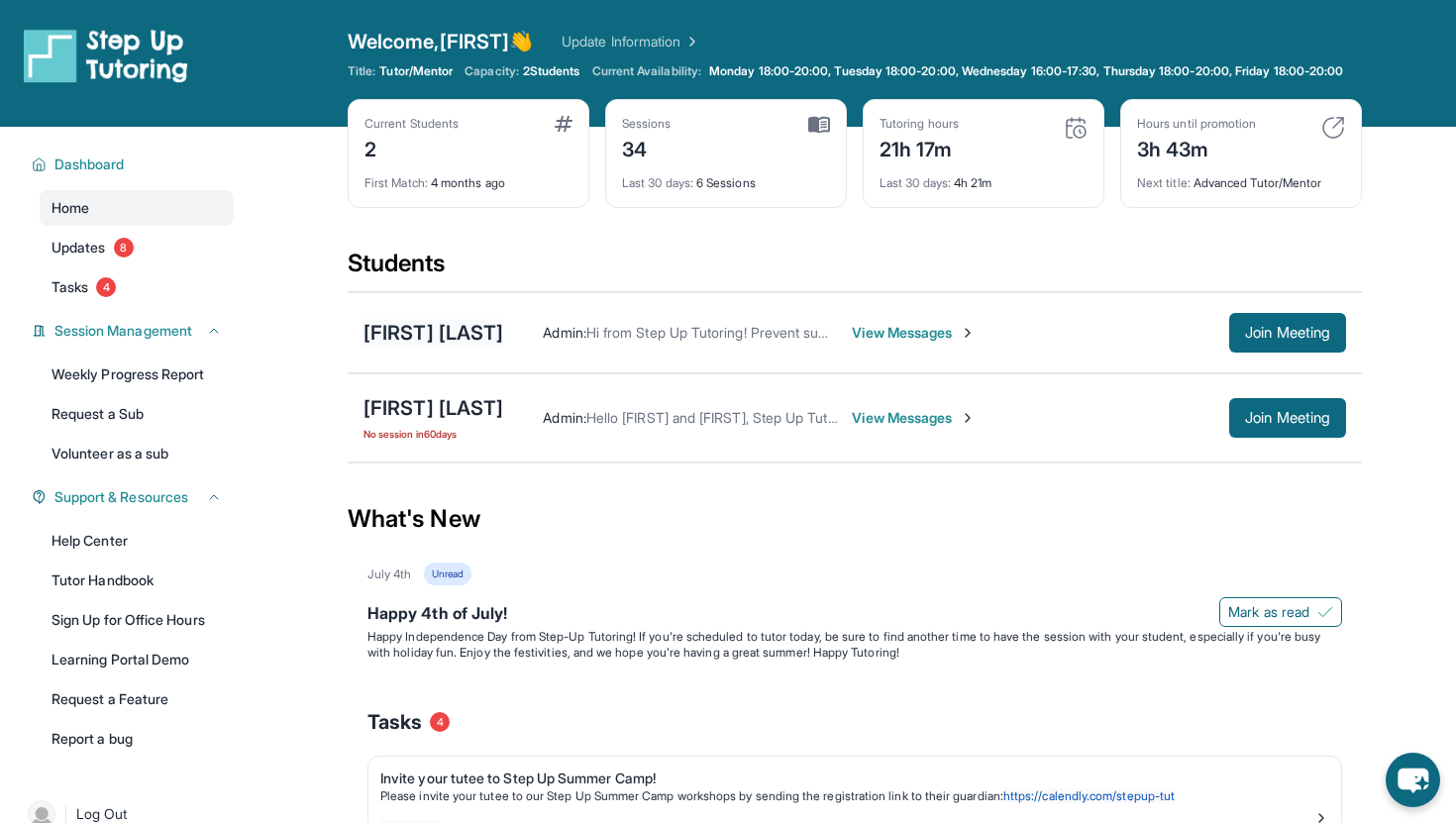 click on "[FIRST] [LAST]" at bounding box center [433, 333] 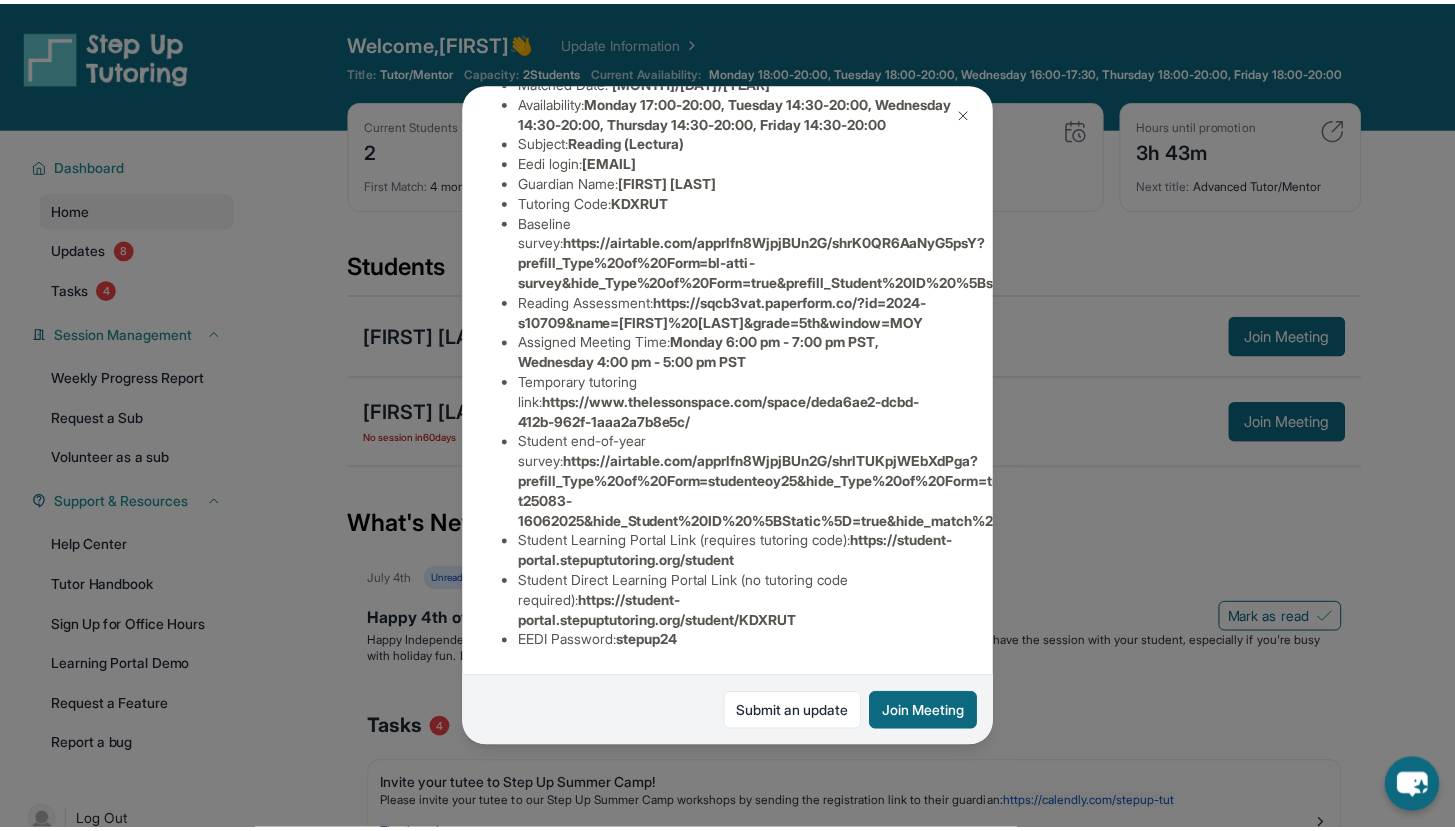 scroll, scrollTop: 0, scrollLeft: 0, axis: both 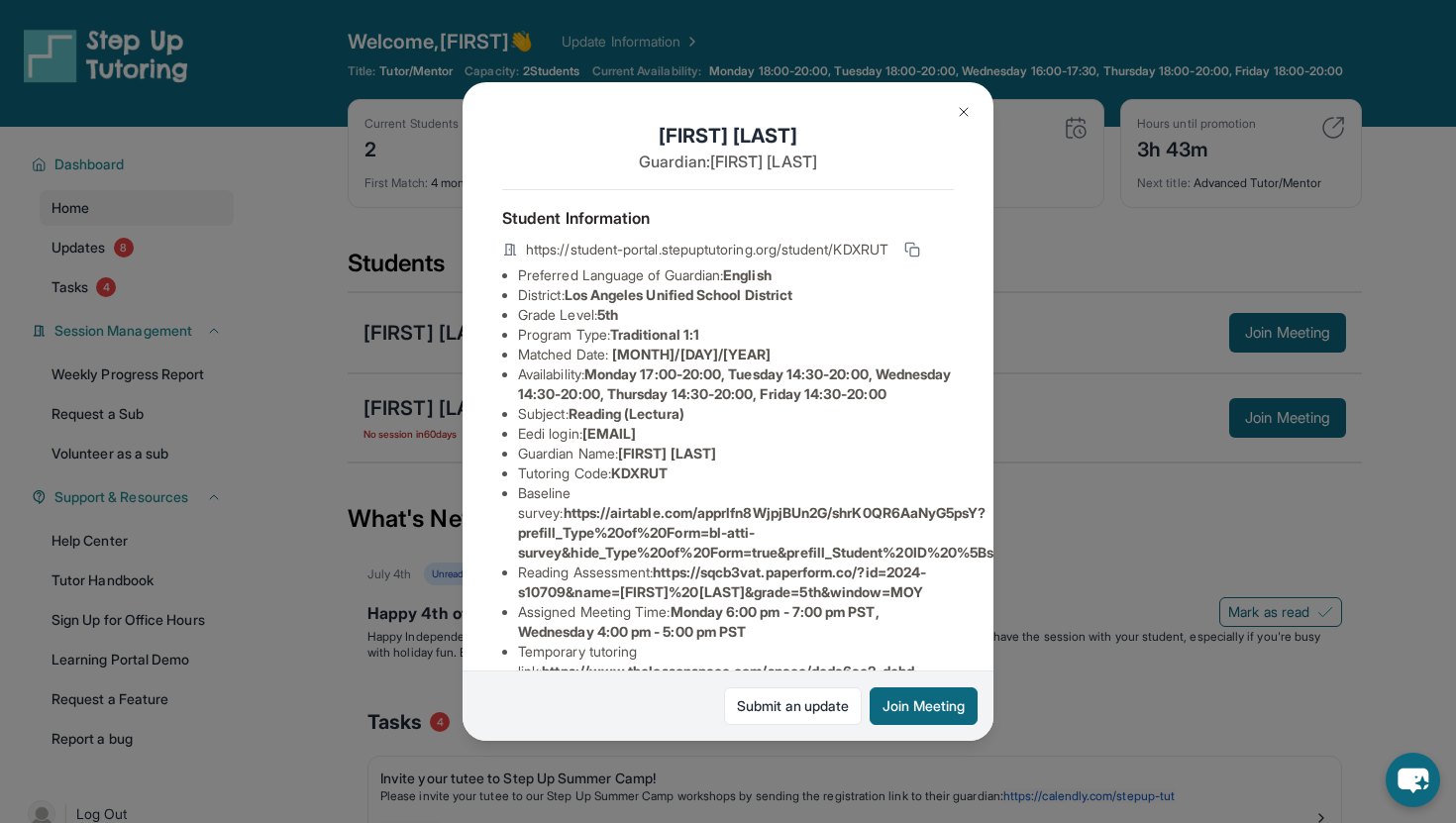 click at bounding box center (964, 112) 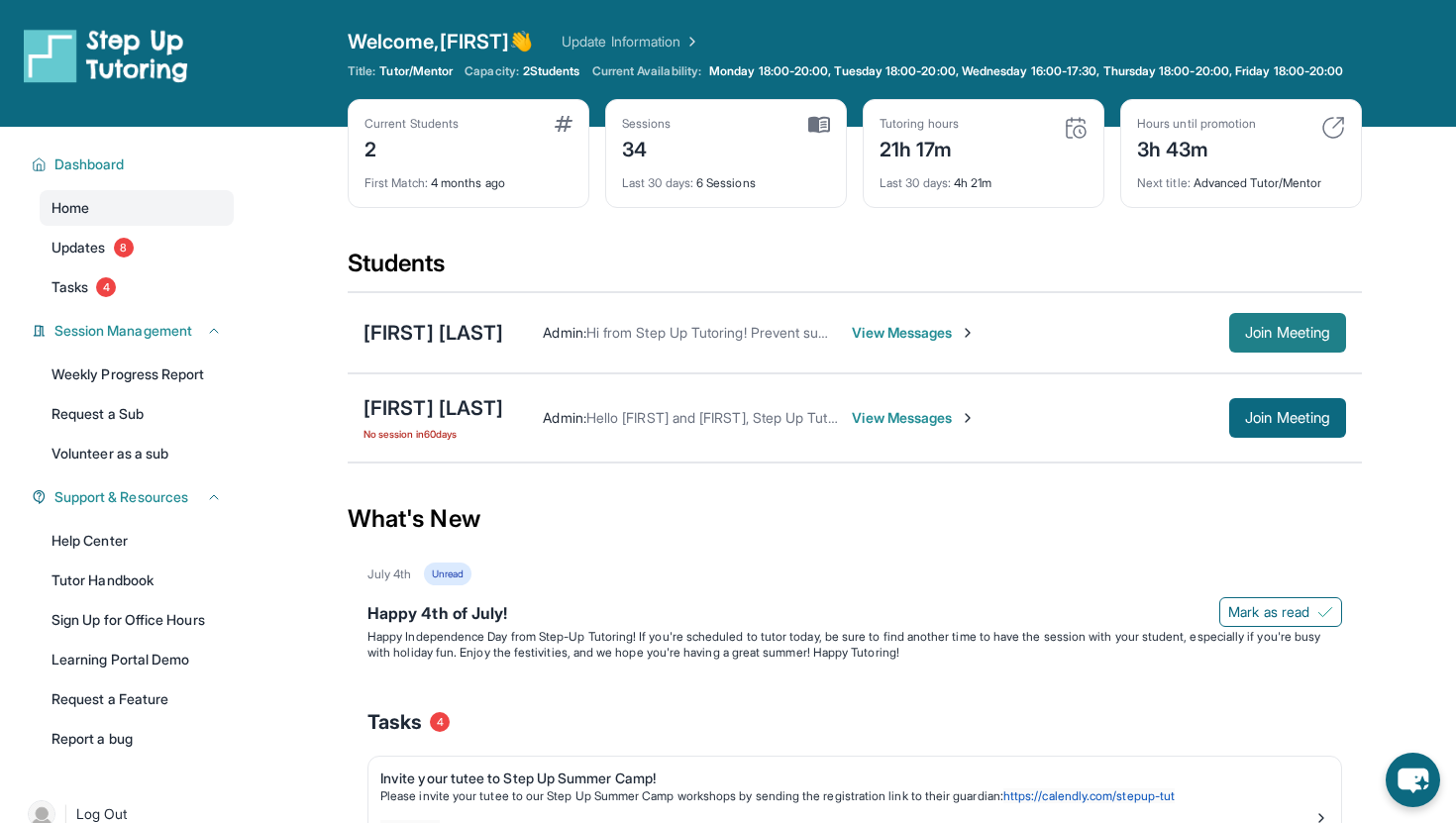 click on "Join Meeting" at bounding box center (1288, 333) 